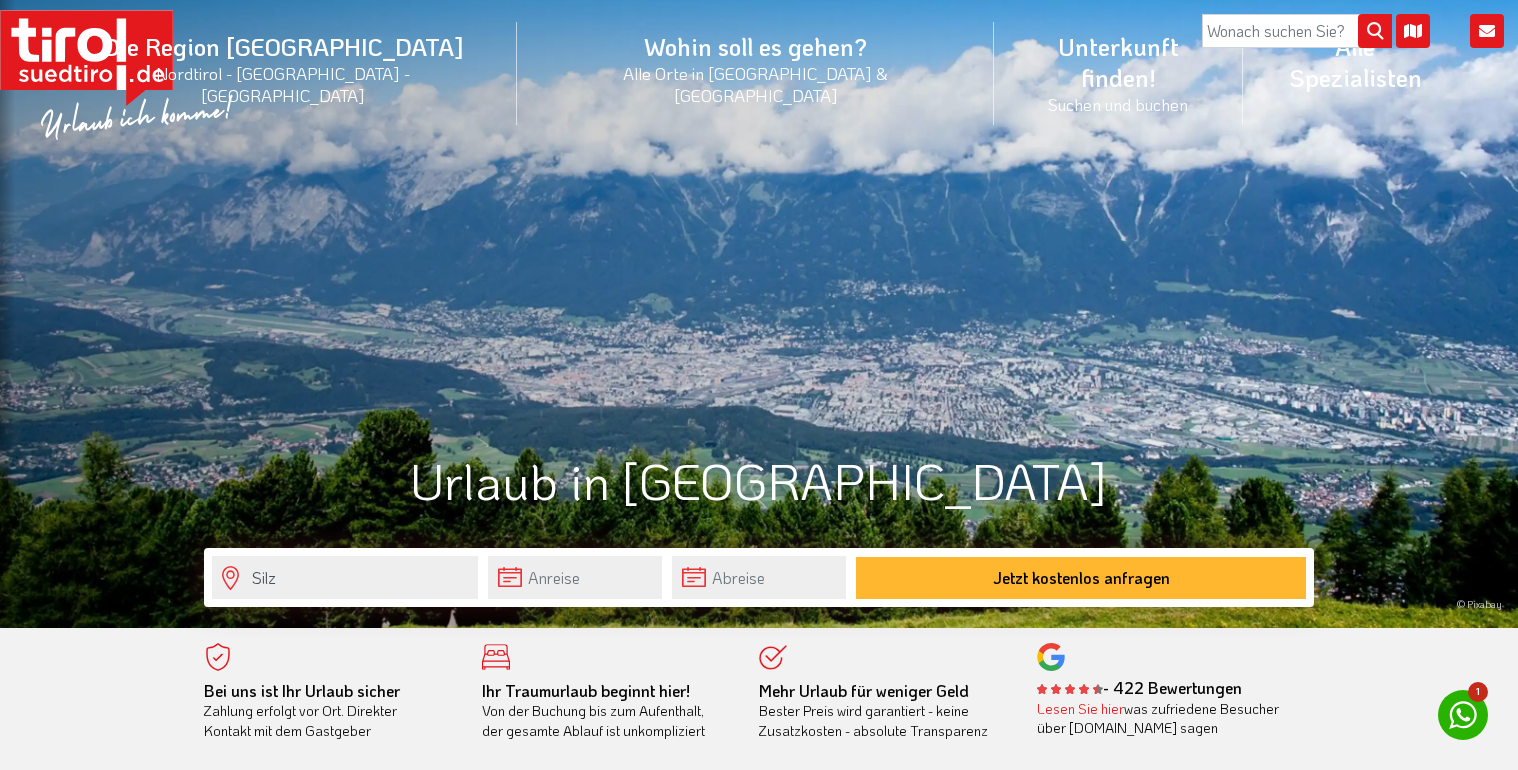 scroll, scrollTop: 0, scrollLeft: 0, axis: both 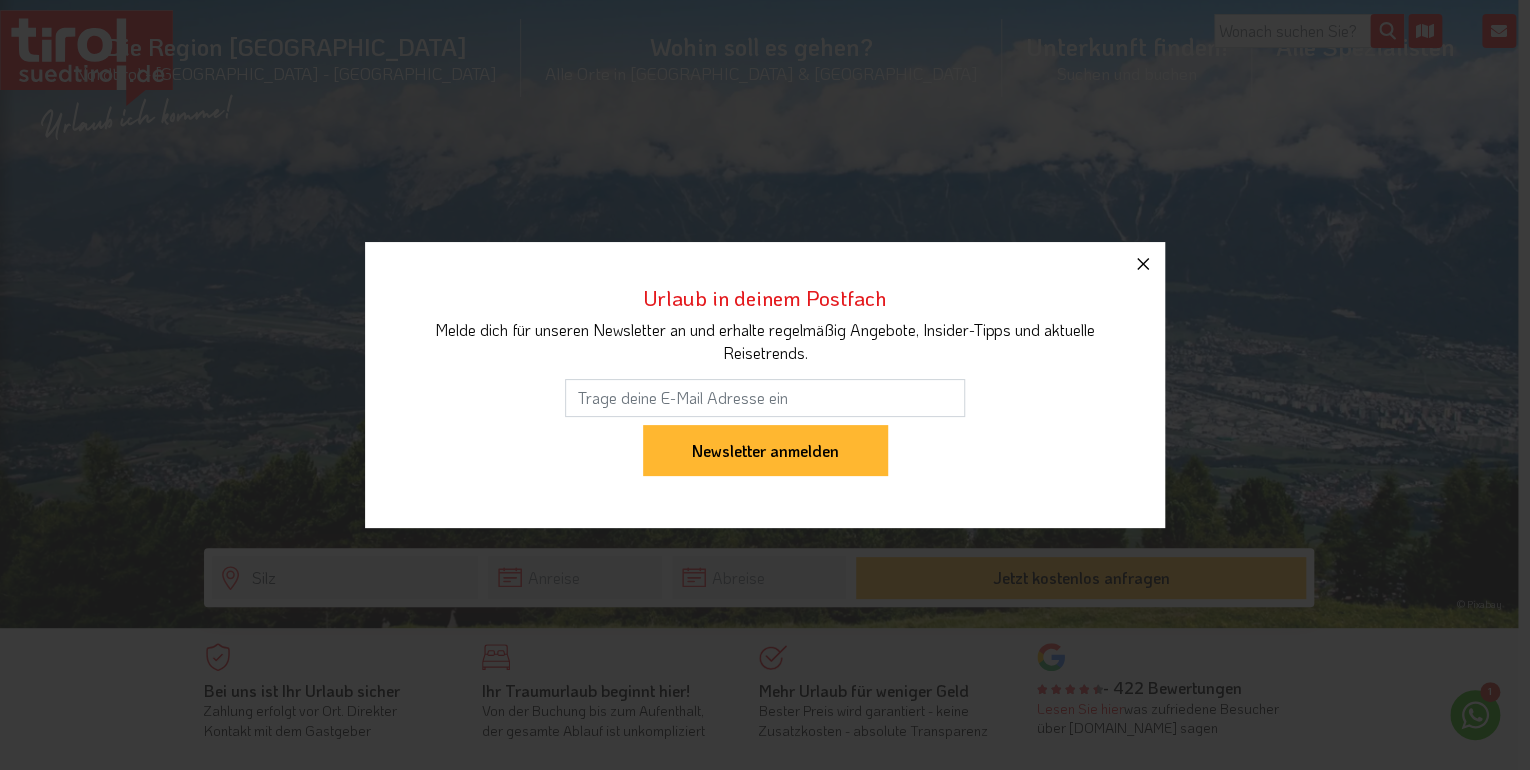 click 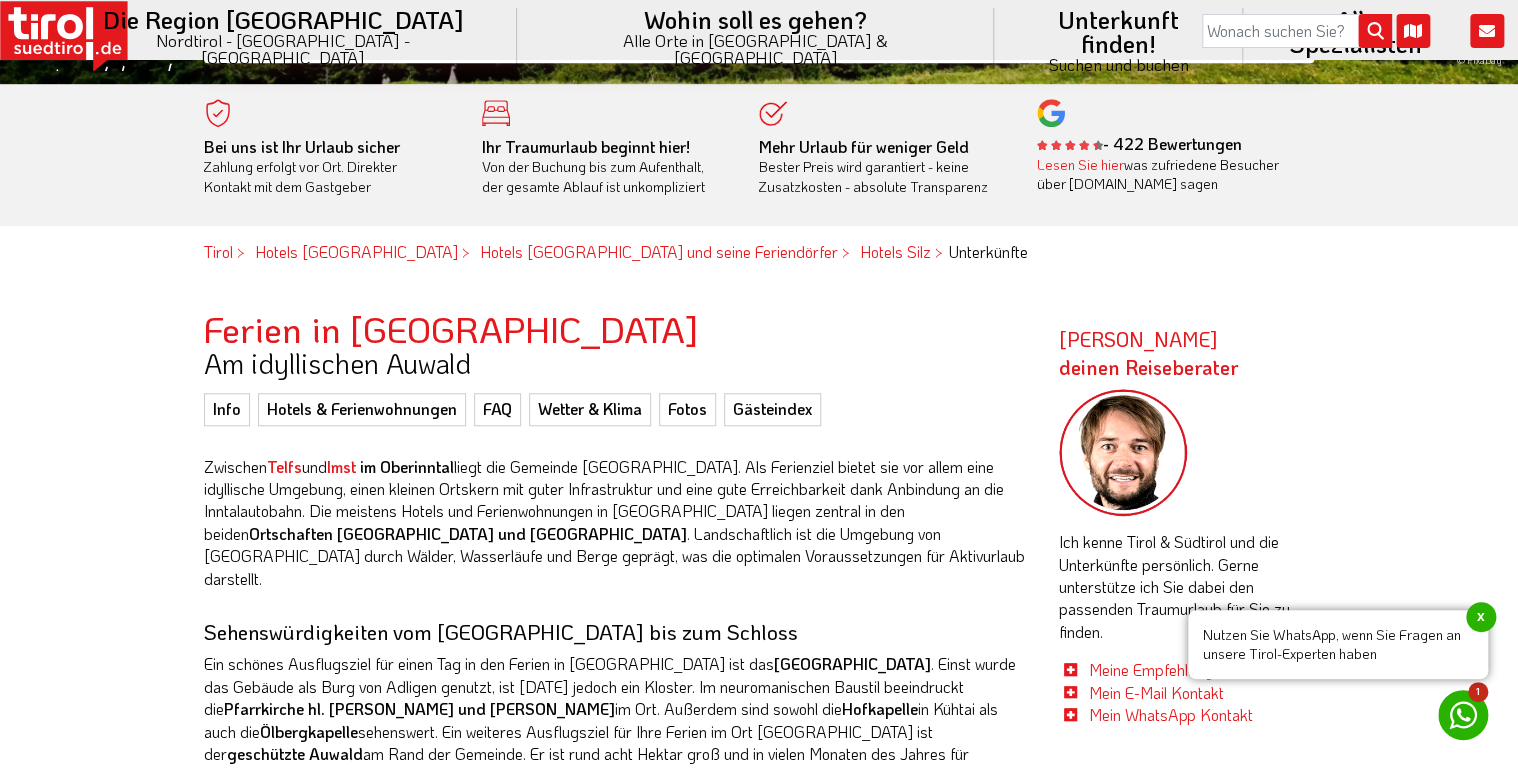 scroll, scrollTop: 560, scrollLeft: 0, axis: vertical 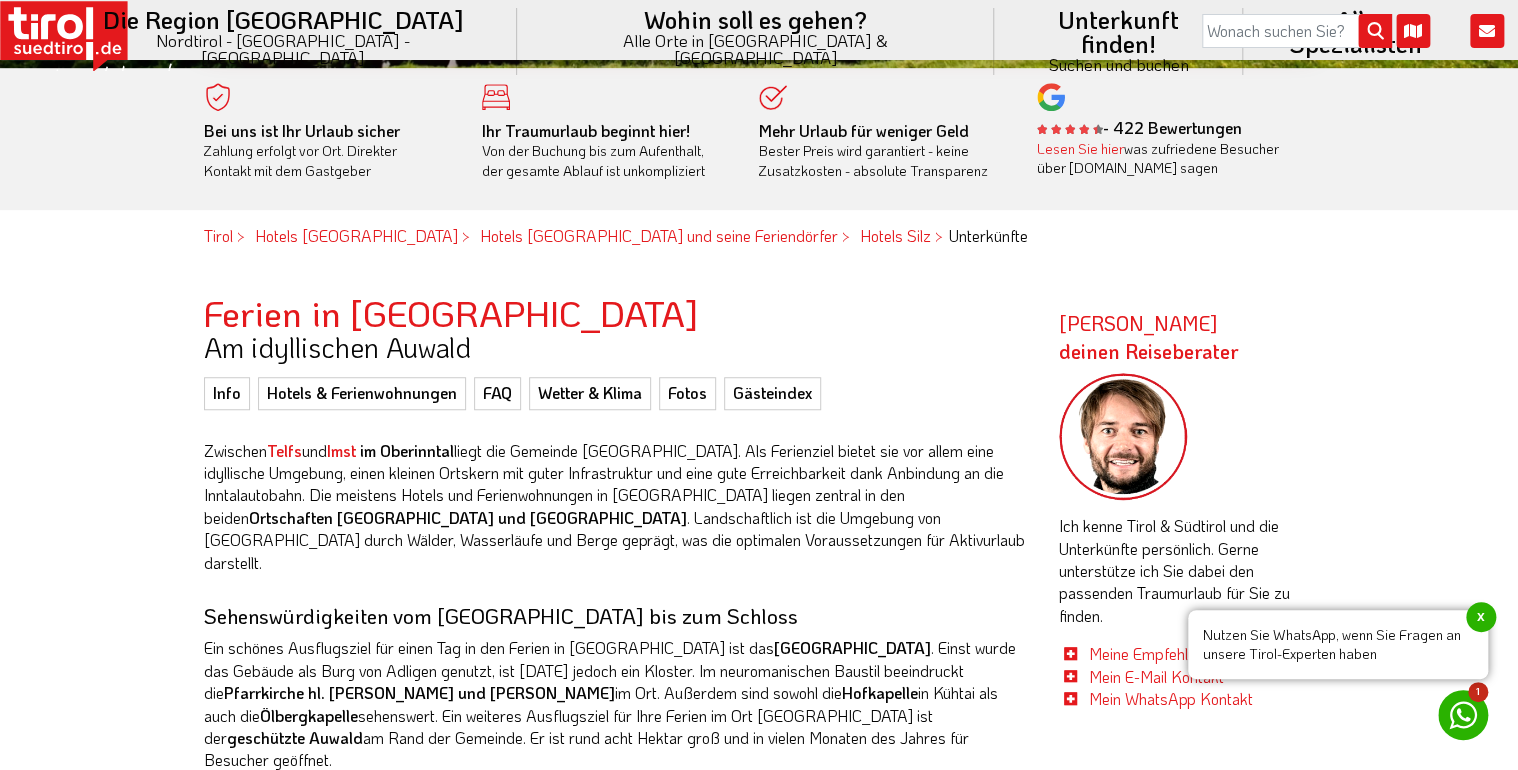 click on "x" at bounding box center (1481, 617) 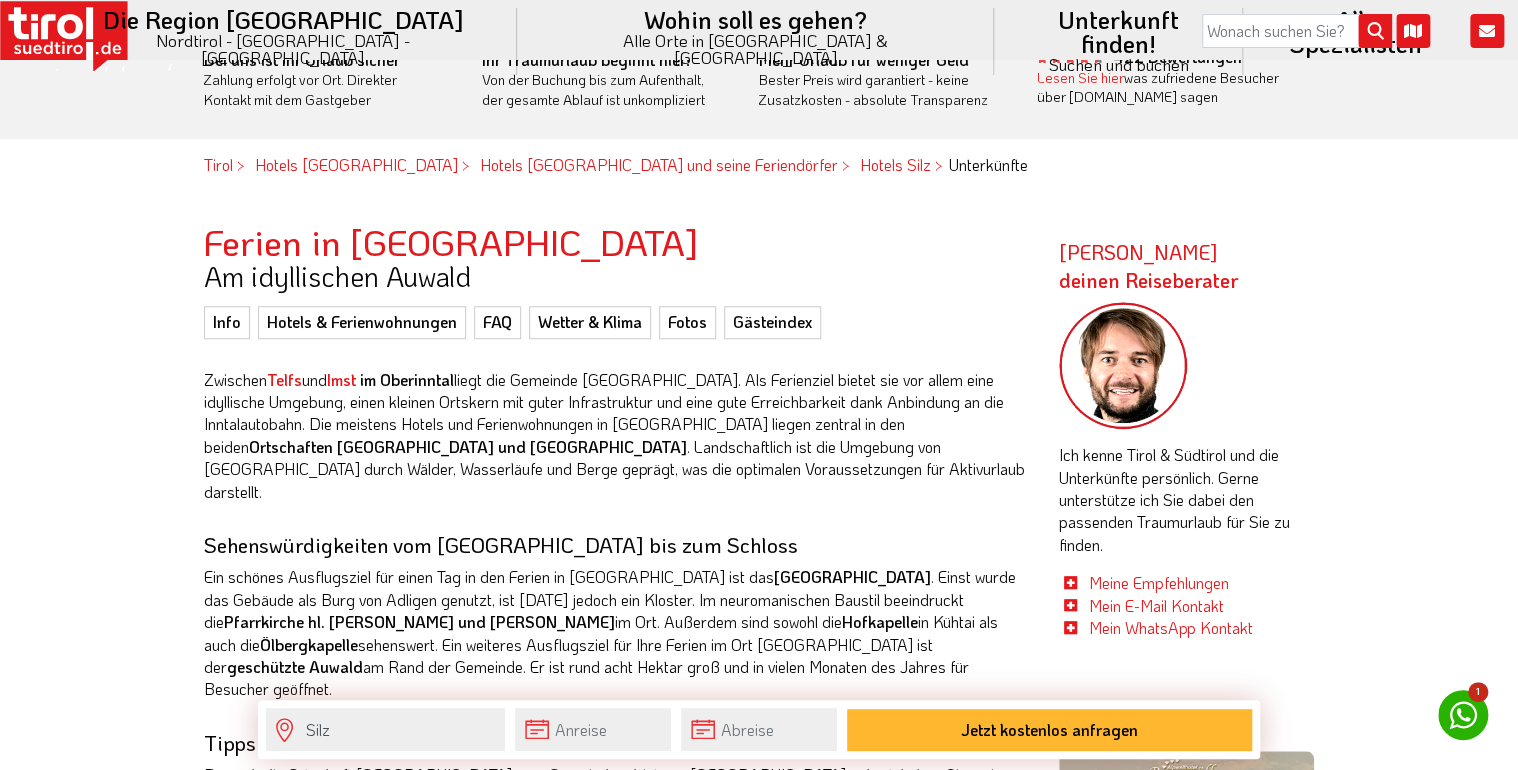 scroll, scrollTop: 640, scrollLeft: 0, axis: vertical 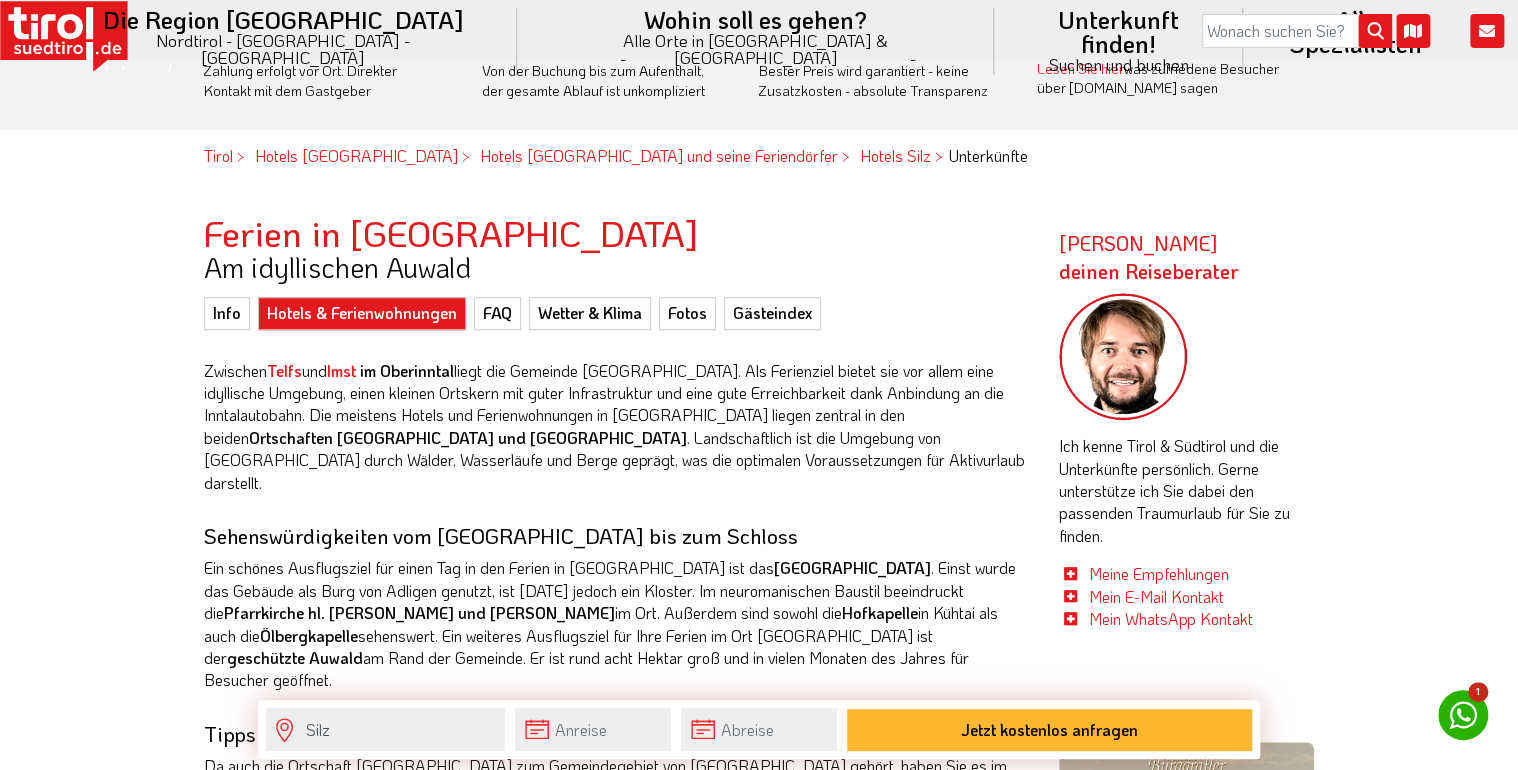 click on "Hotels & Ferienwohnungen" at bounding box center [362, 313] 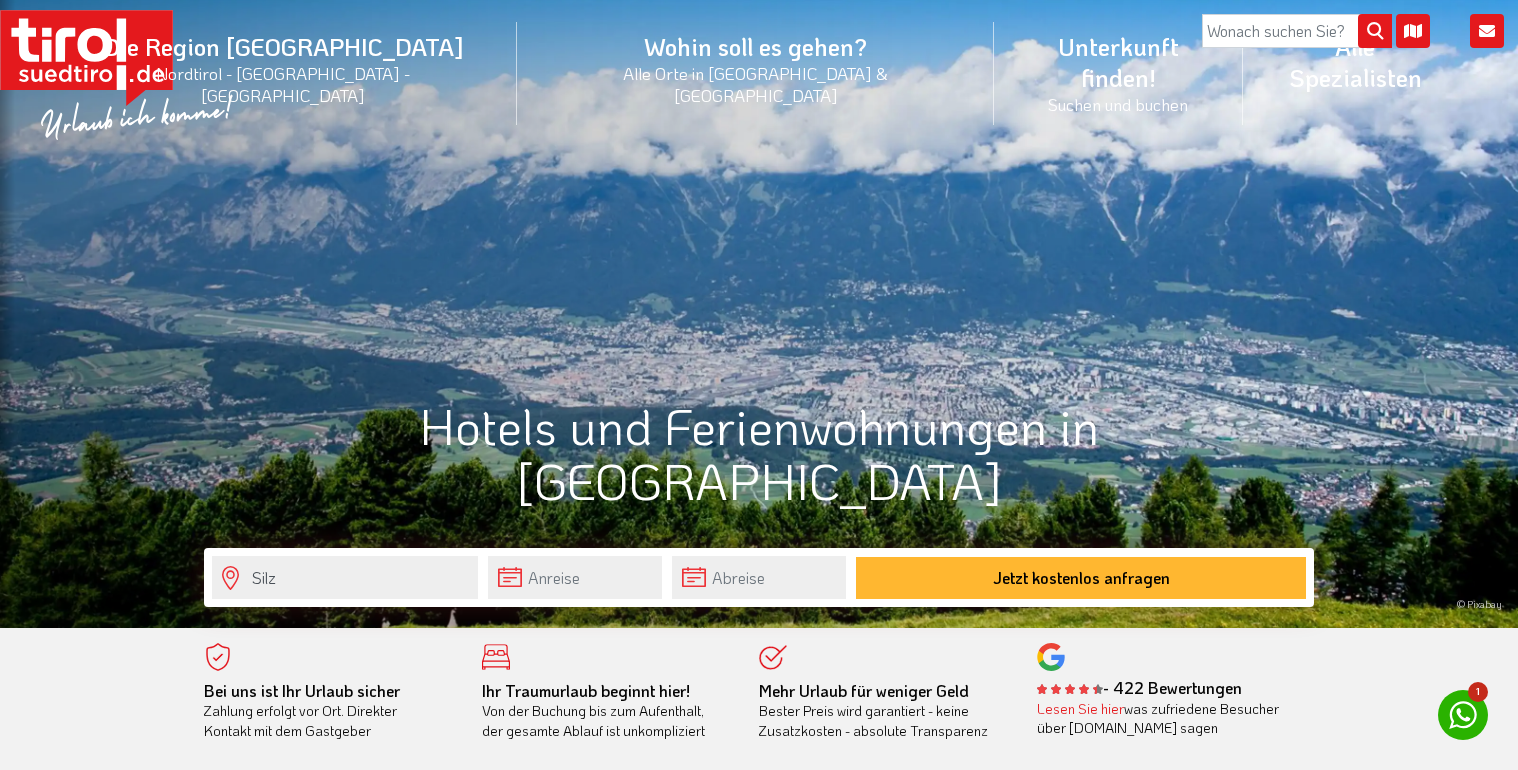 scroll, scrollTop: 0, scrollLeft: 0, axis: both 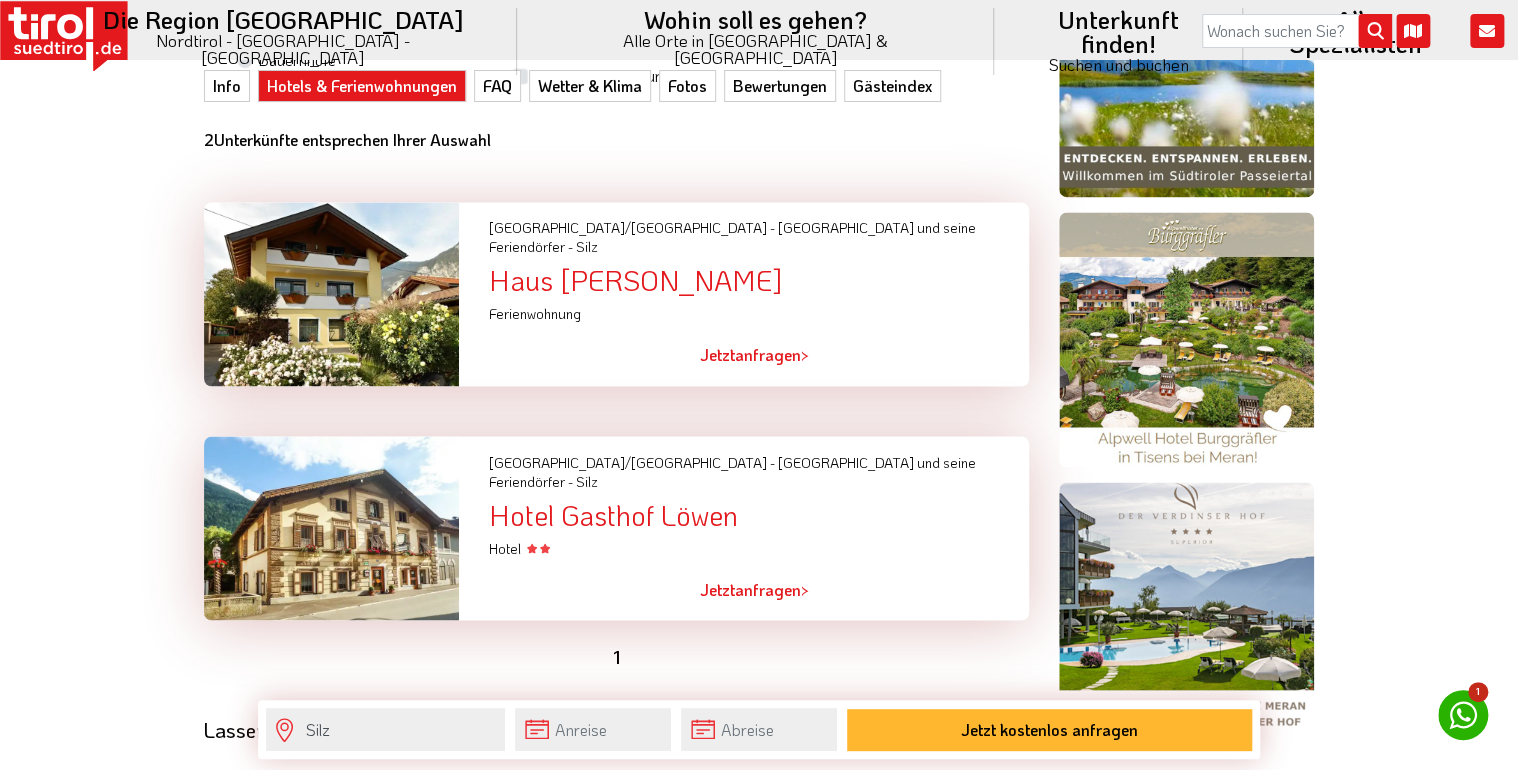 click on "Hotel Gasthof Löwen" at bounding box center [759, 514] 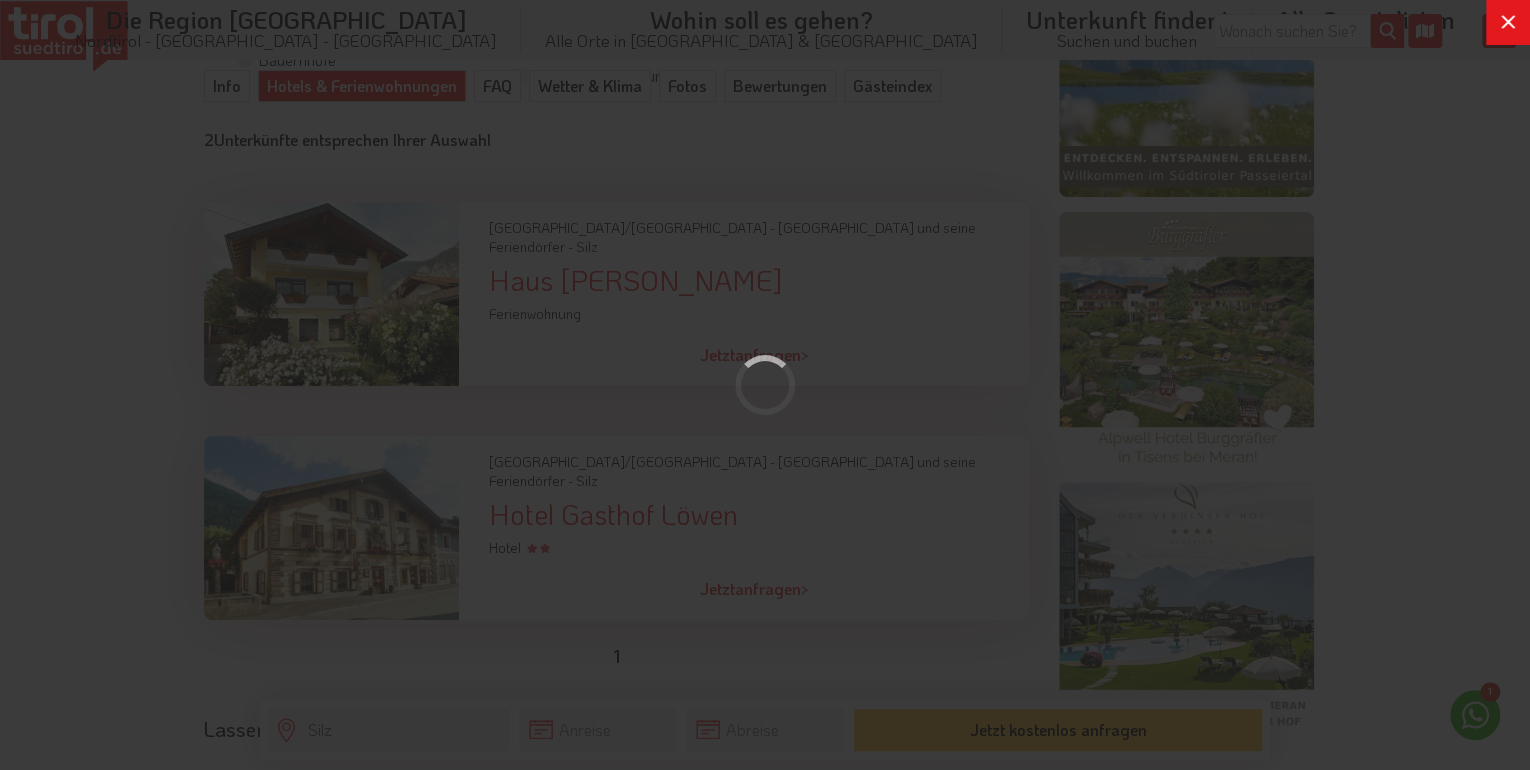 scroll, scrollTop: 0, scrollLeft: 0, axis: both 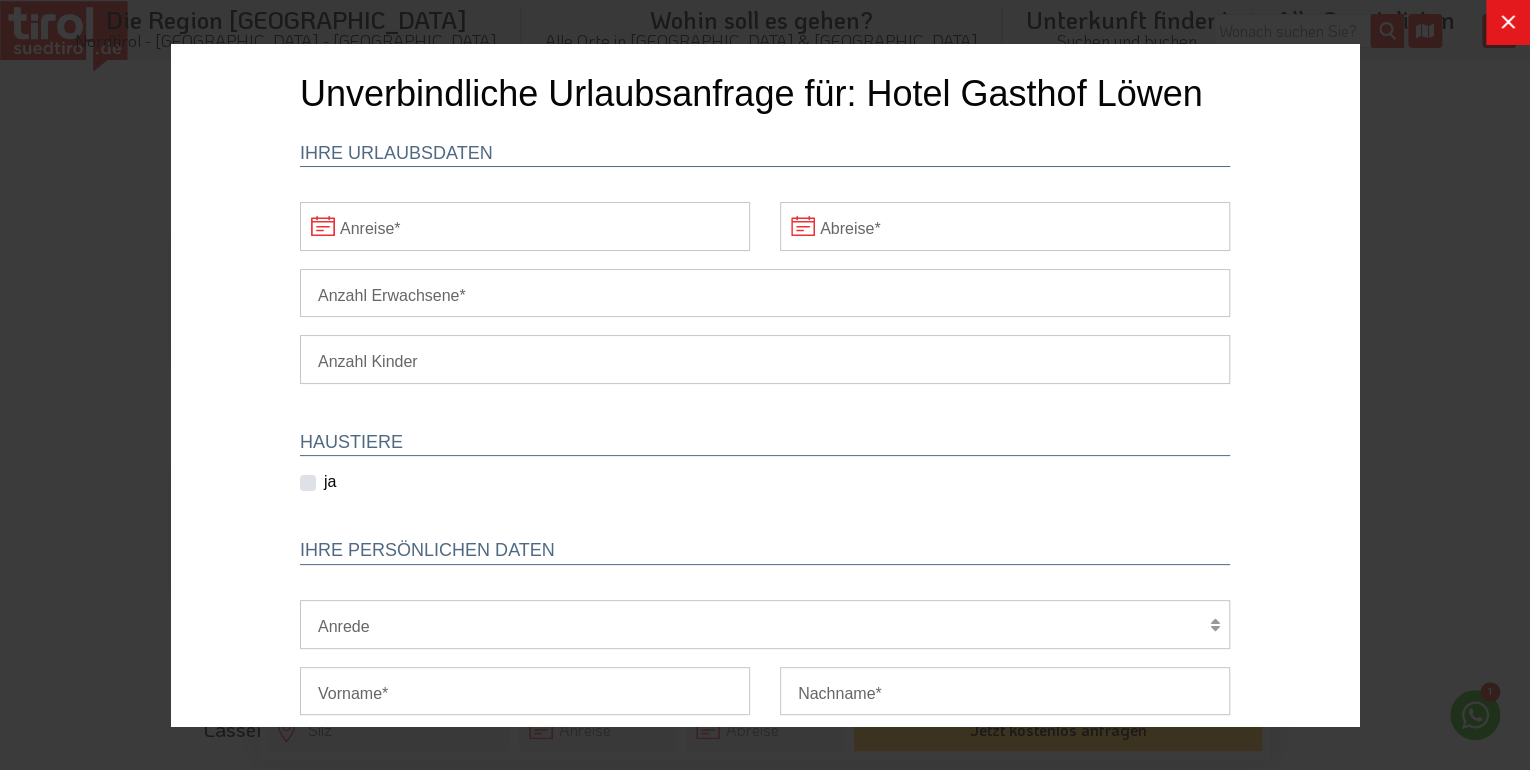 click 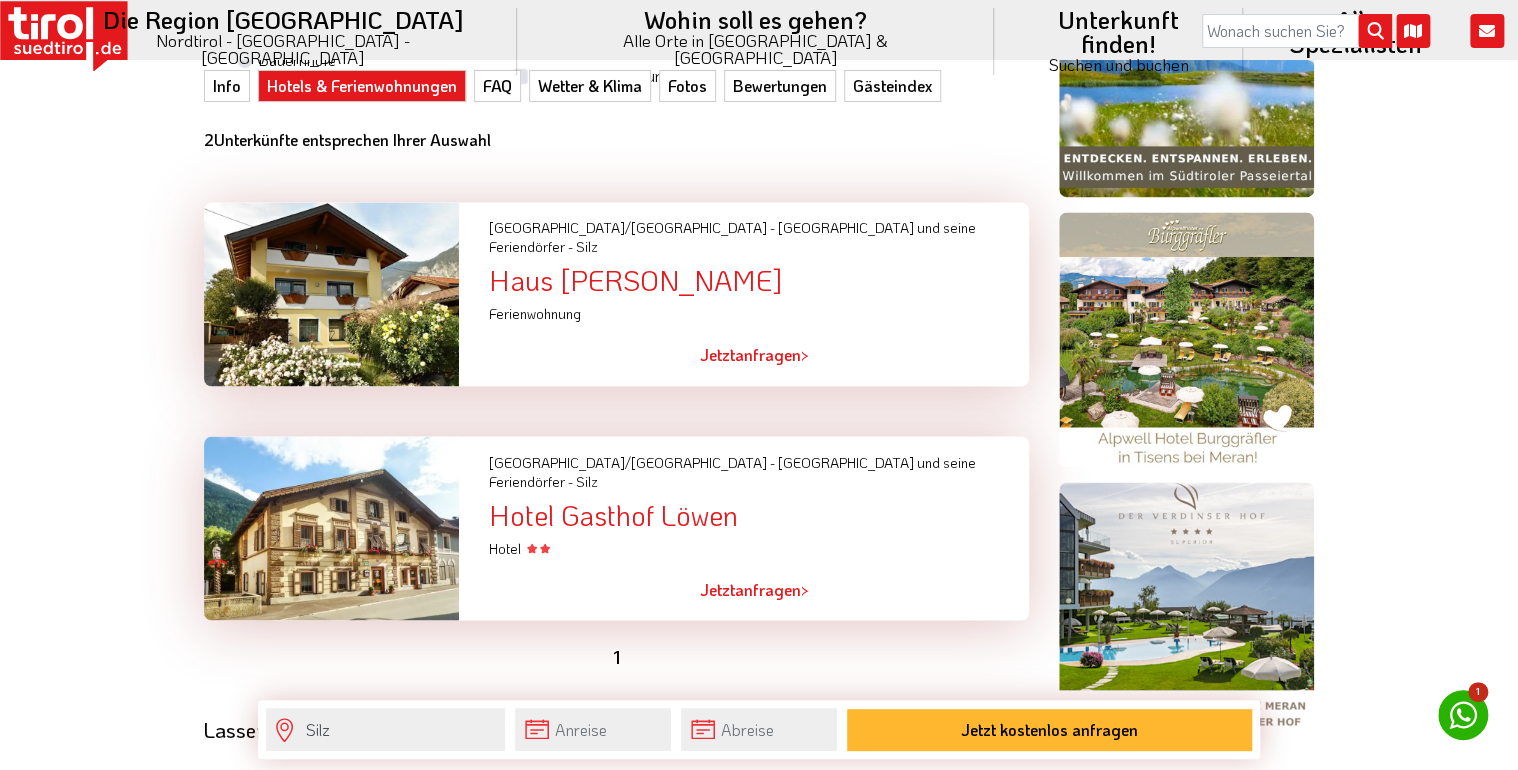 click on "Hotel Gasthof Löwen" at bounding box center [759, 514] 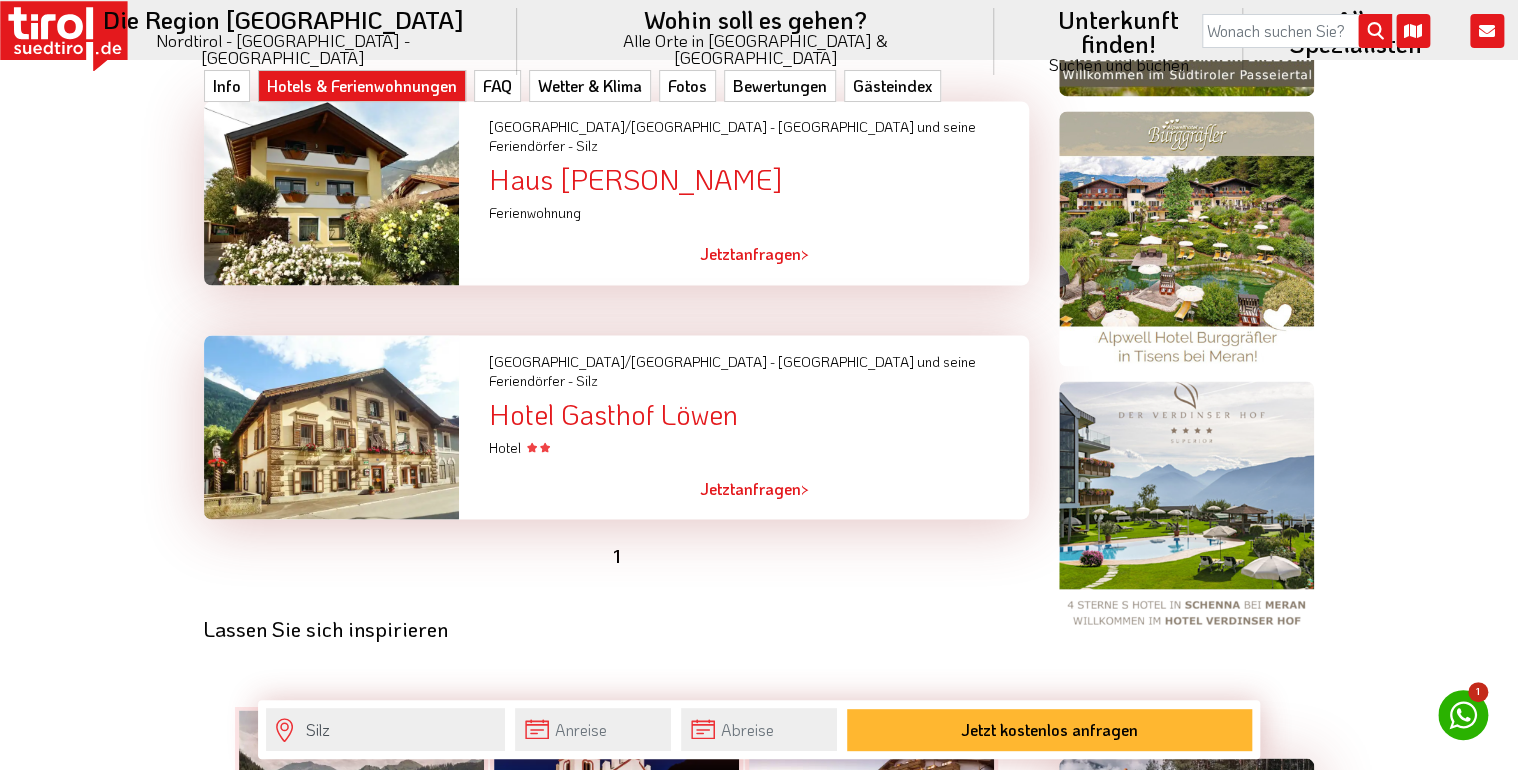 scroll, scrollTop: 1440, scrollLeft: 0, axis: vertical 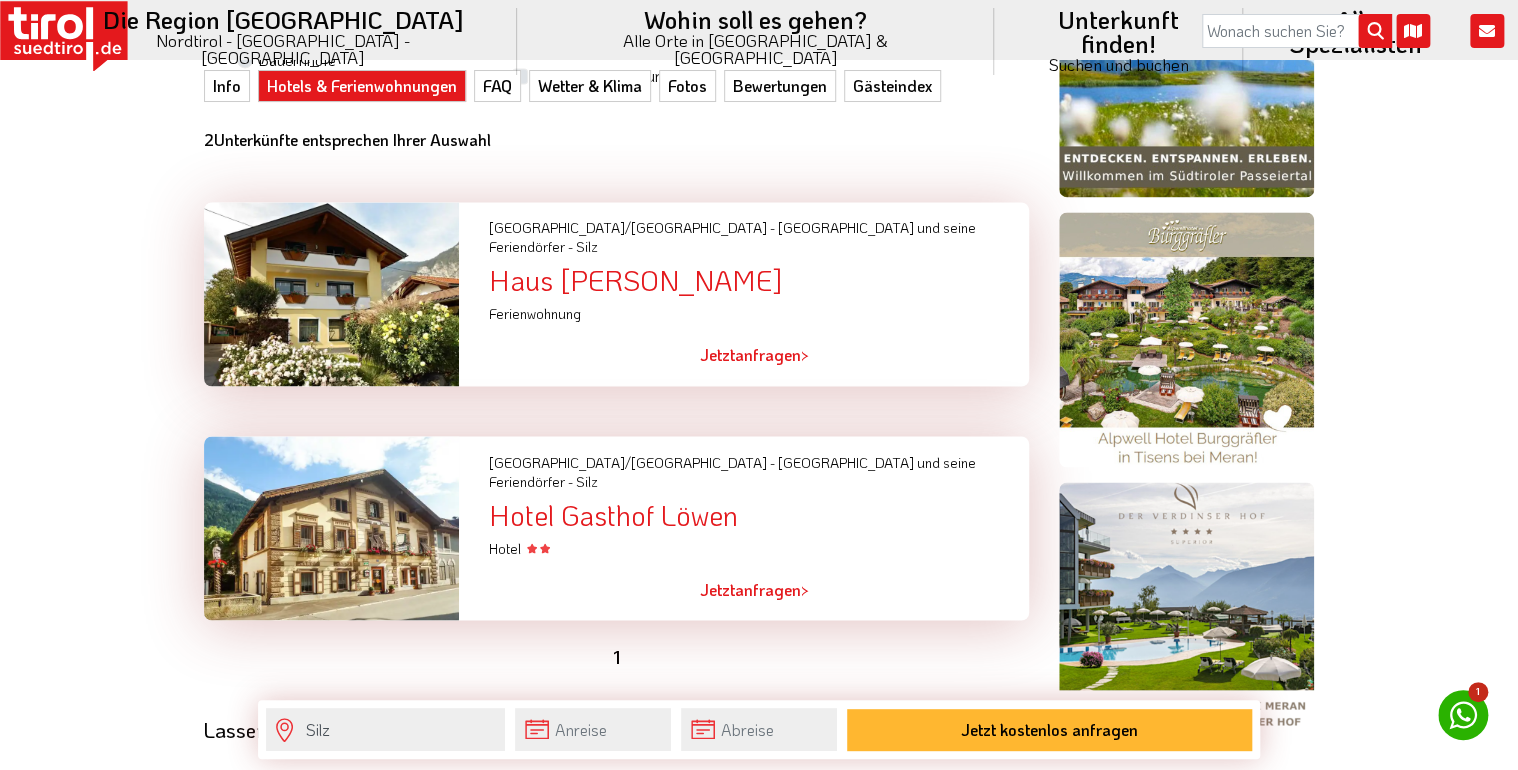 click on "Haus [PERSON_NAME]" at bounding box center (759, 280) 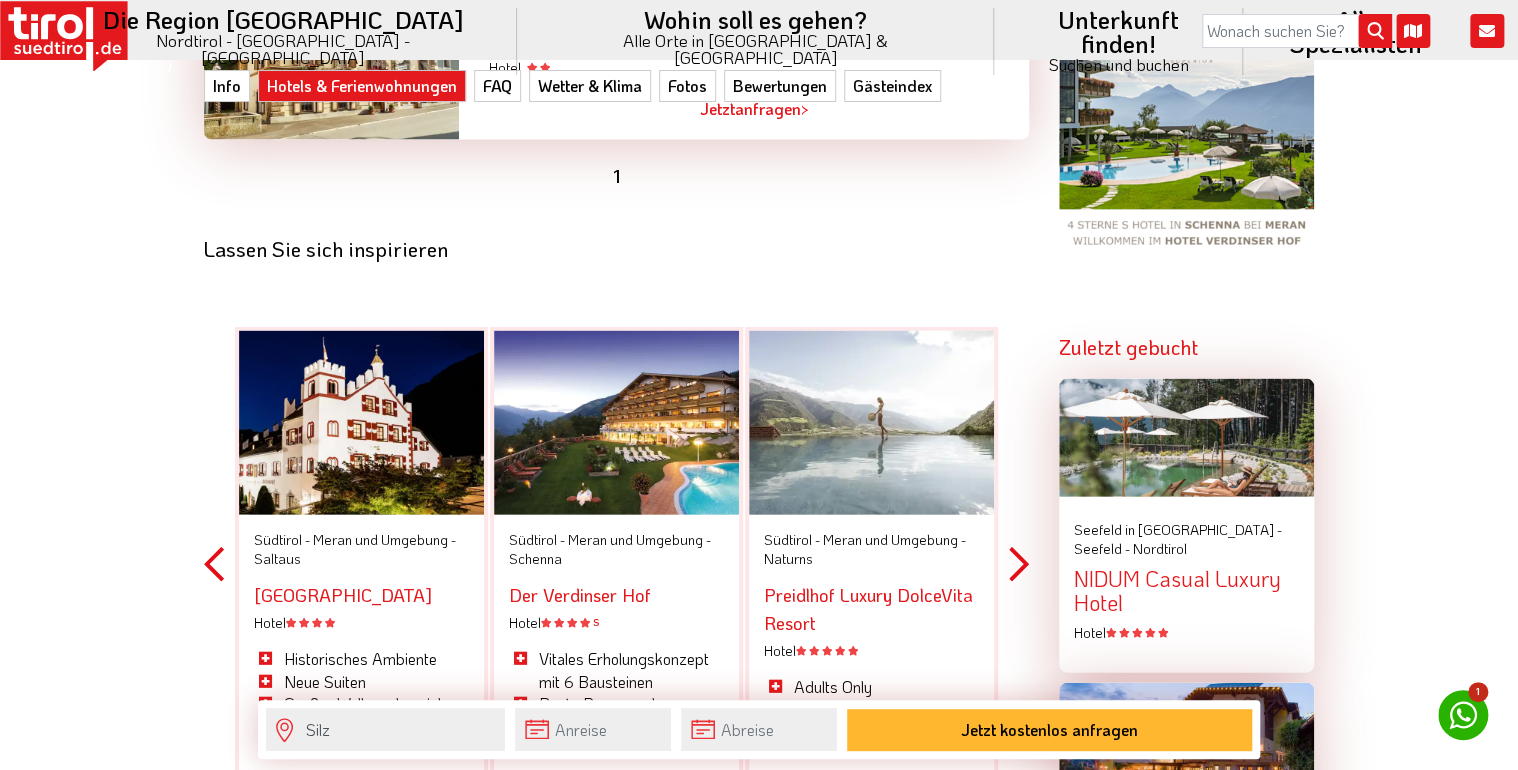 scroll, scrollTop: 2000, scrollLeft: 0, axis: vertical 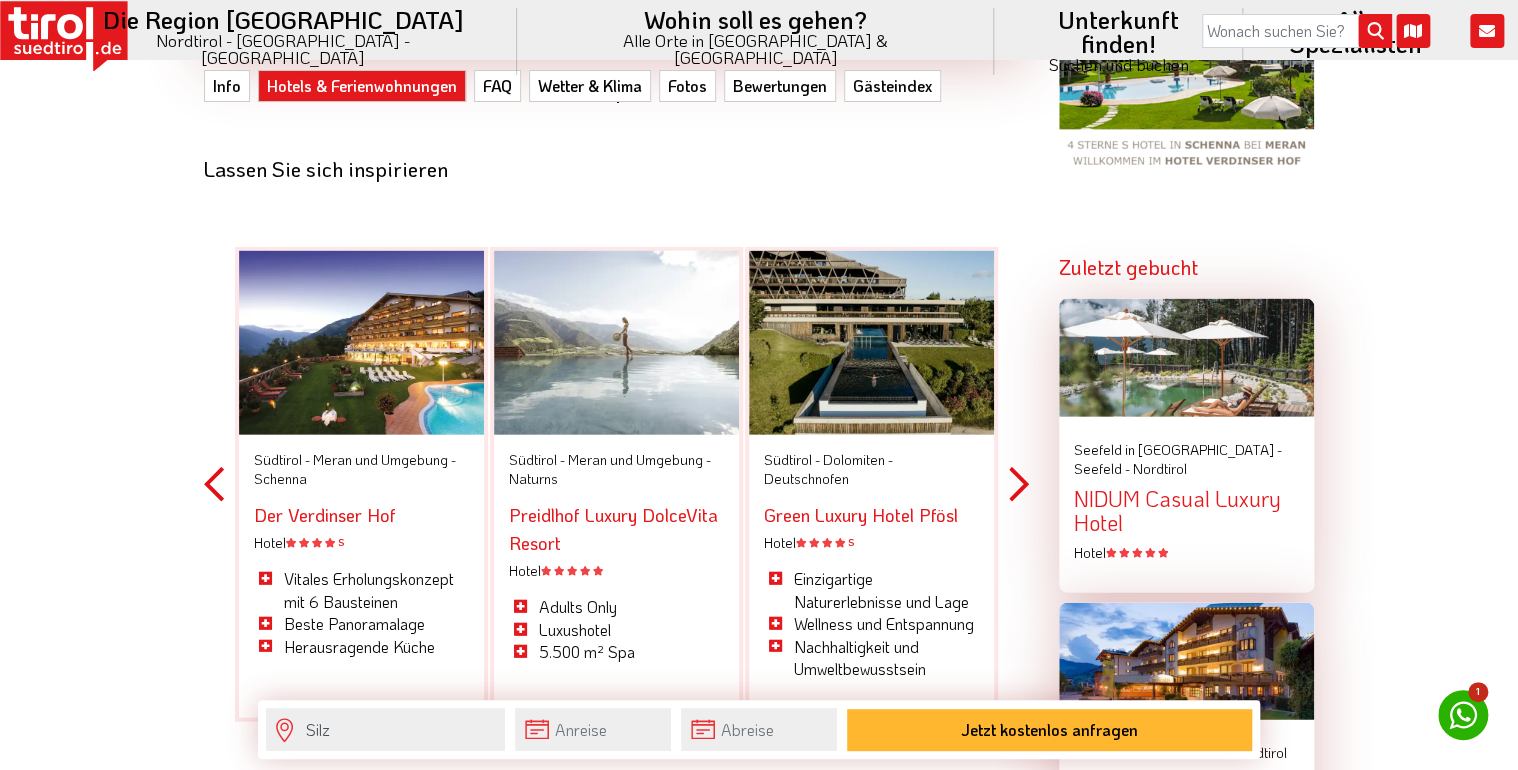click on "Next" at bounding box center [1019, 484] 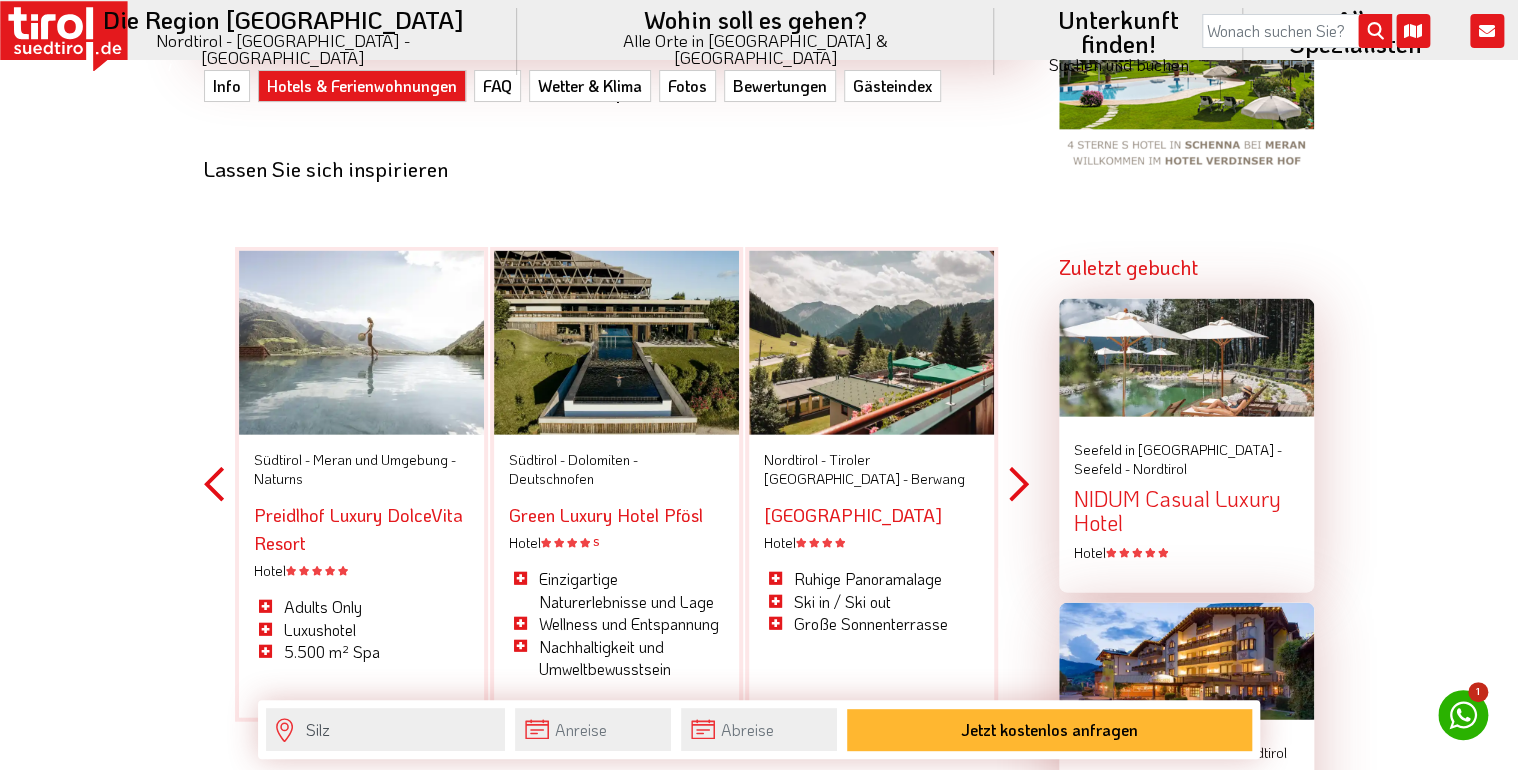click on "Next" at bounding box center (1019, 484) 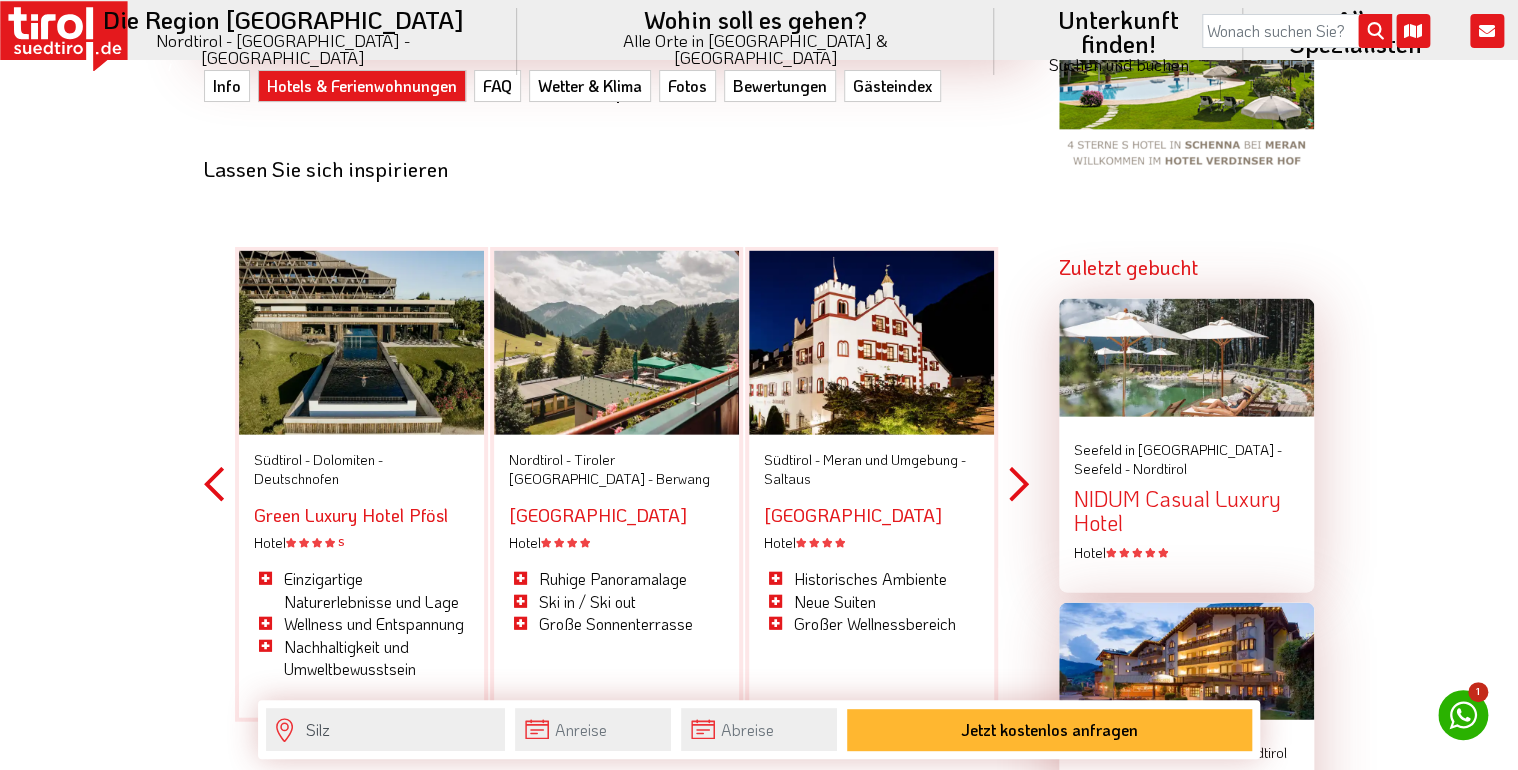 click on "Next" at bounding box center [1019, 484] 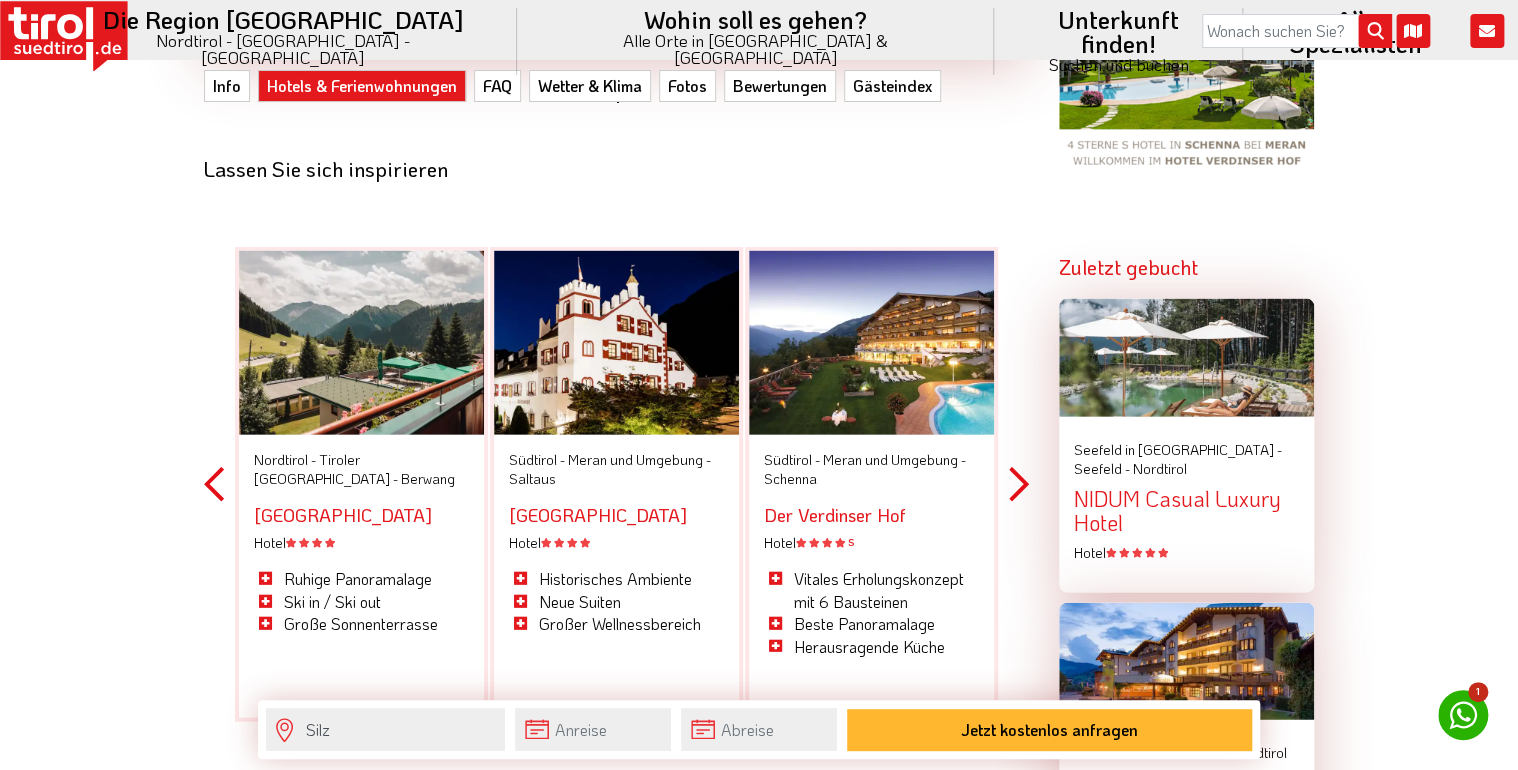 click on "Next" at bounding box center [1019, 484] 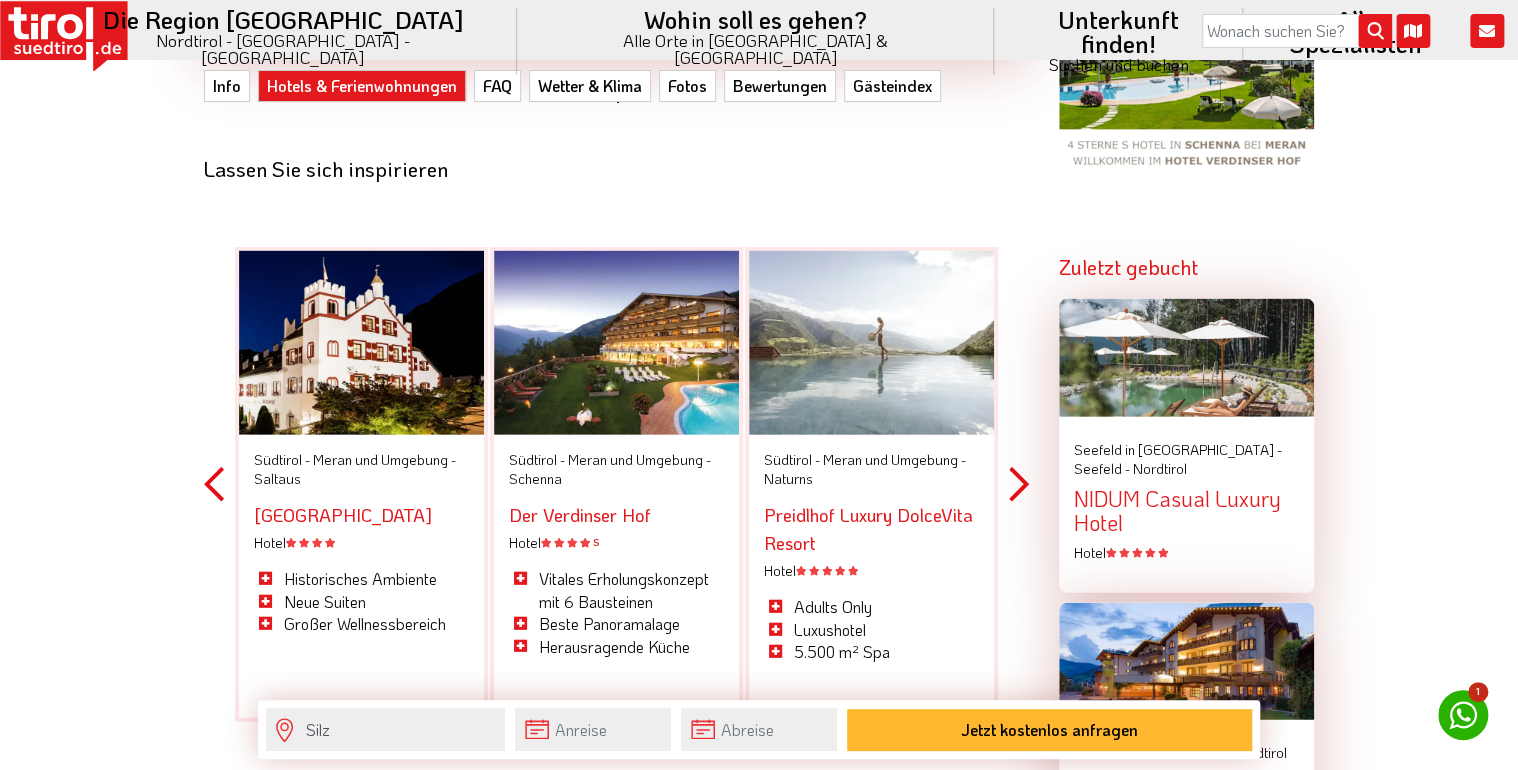 click on "Next" at bounding box center [1019, 484] 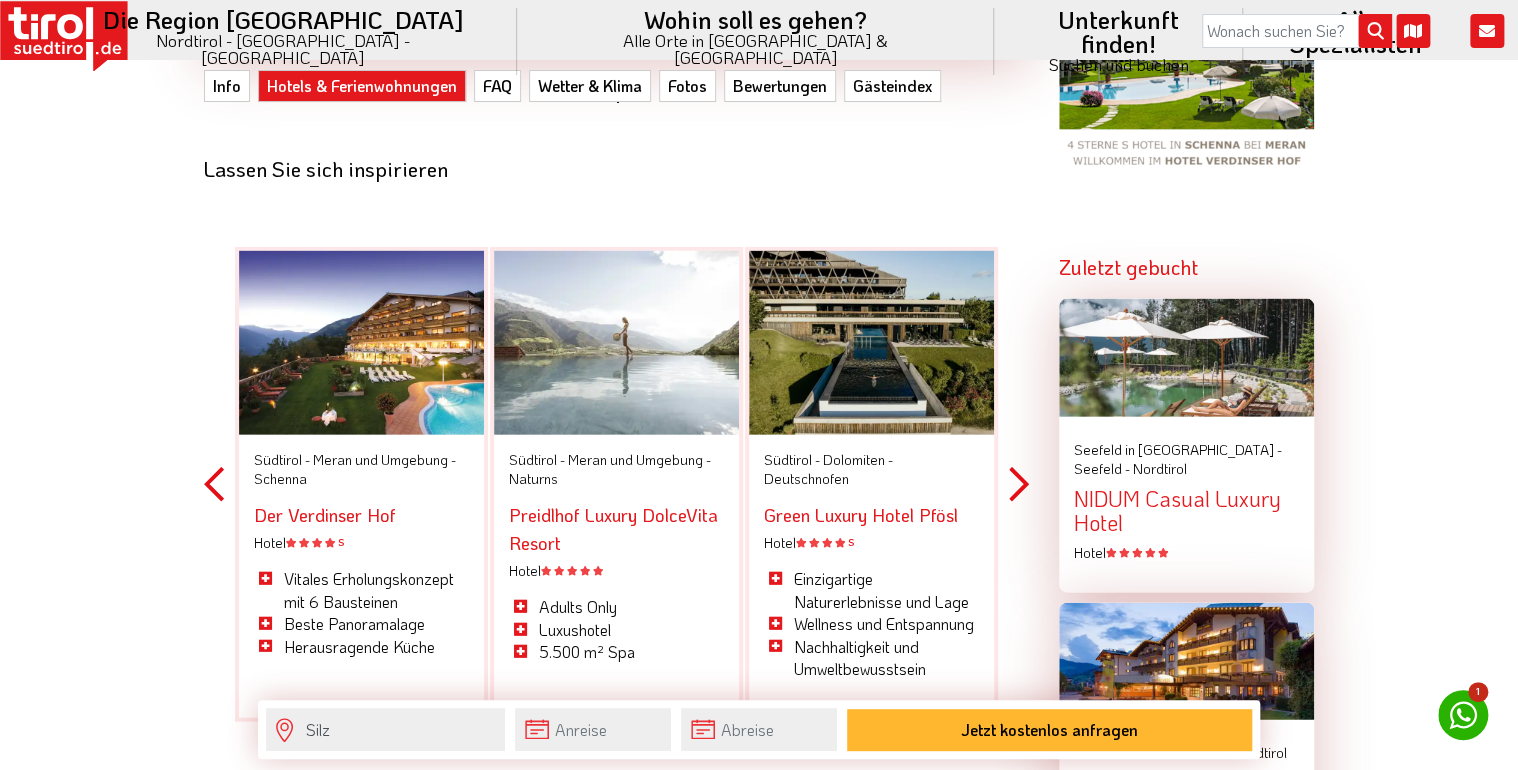click on "Next" at bounding box center [1019, 484] 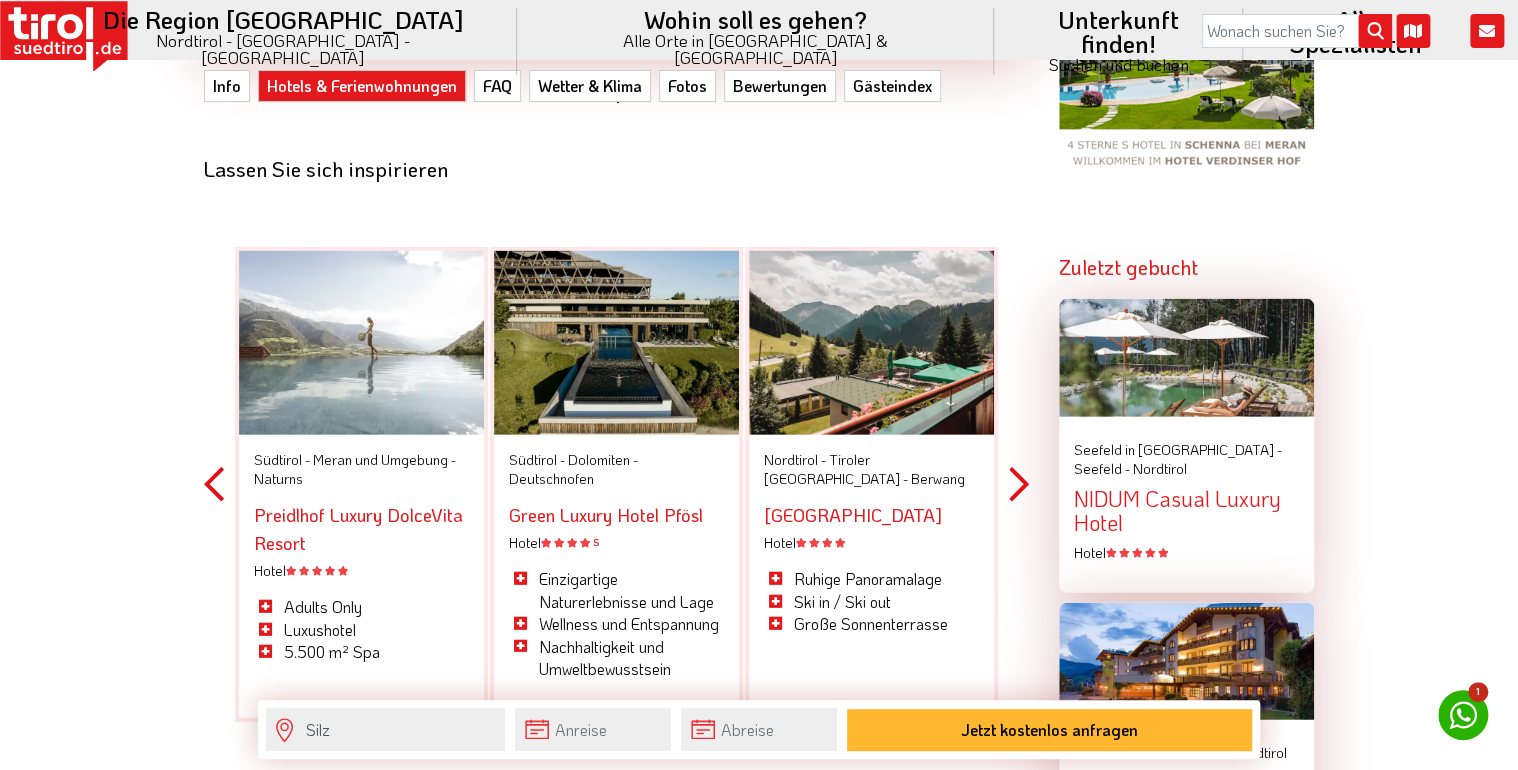 click on "Next" at bounding box center [1019, 484] 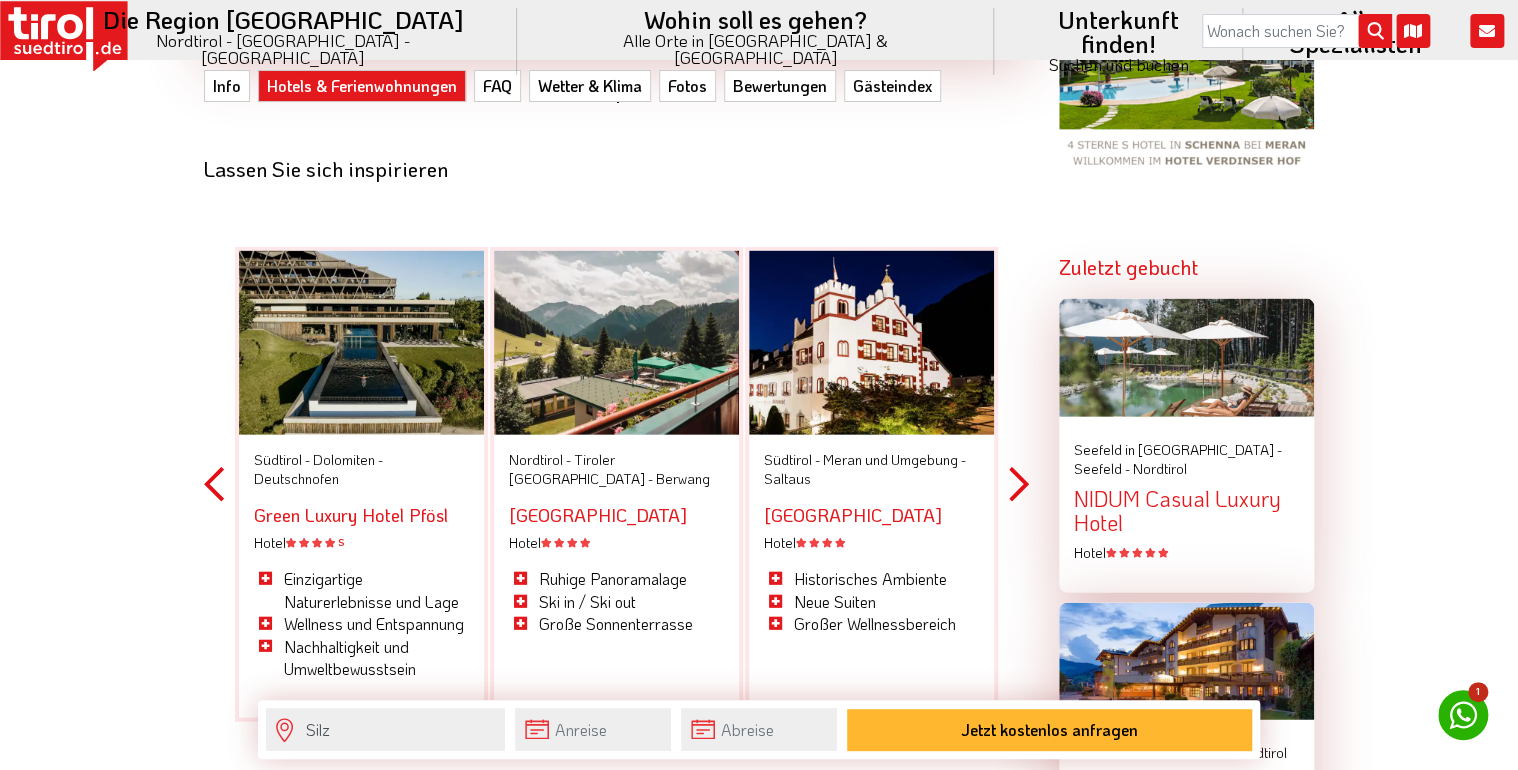 click on "Next" at bounding box center (1019, 484) 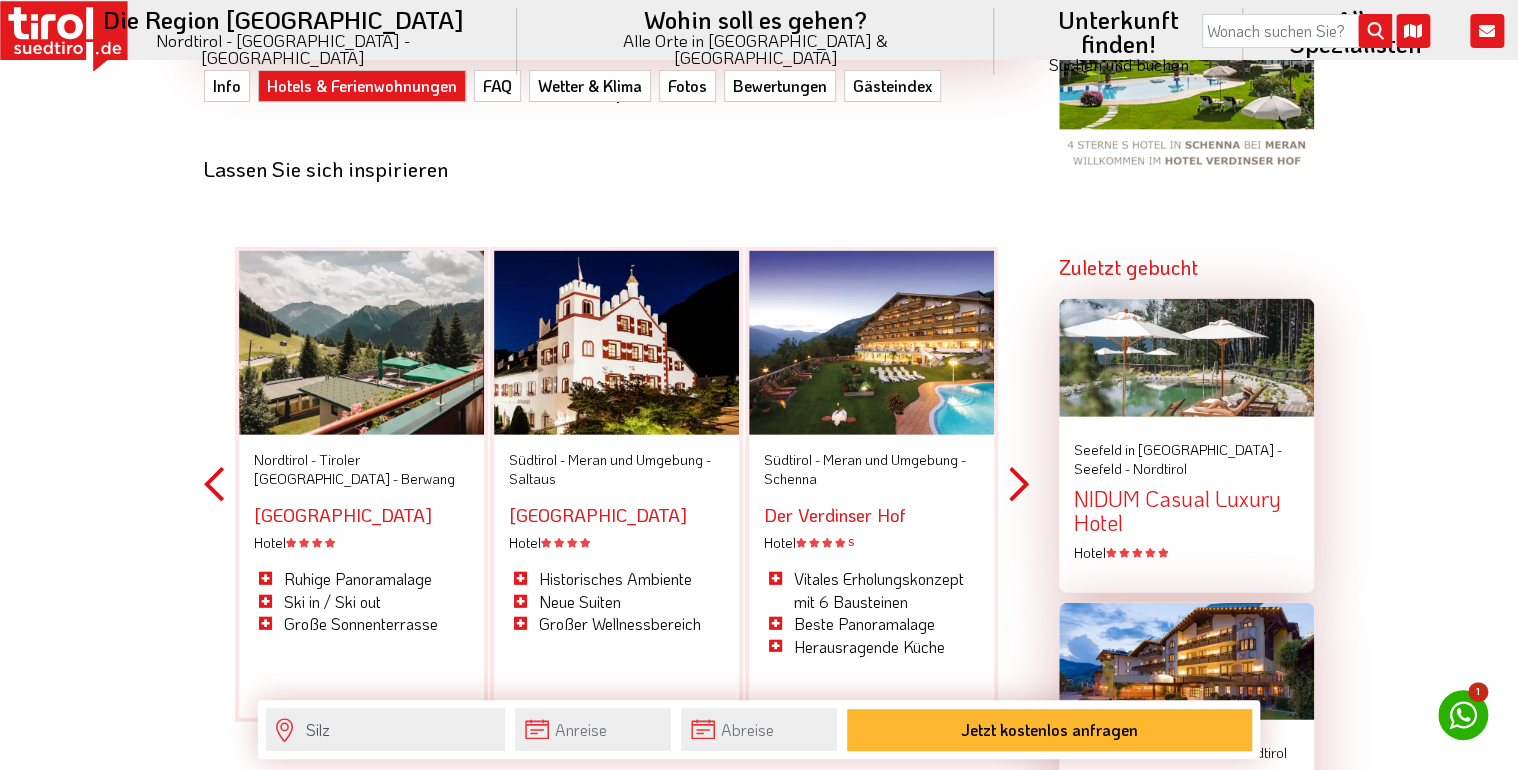 click on "Next" at bounding box center (1019, 484) 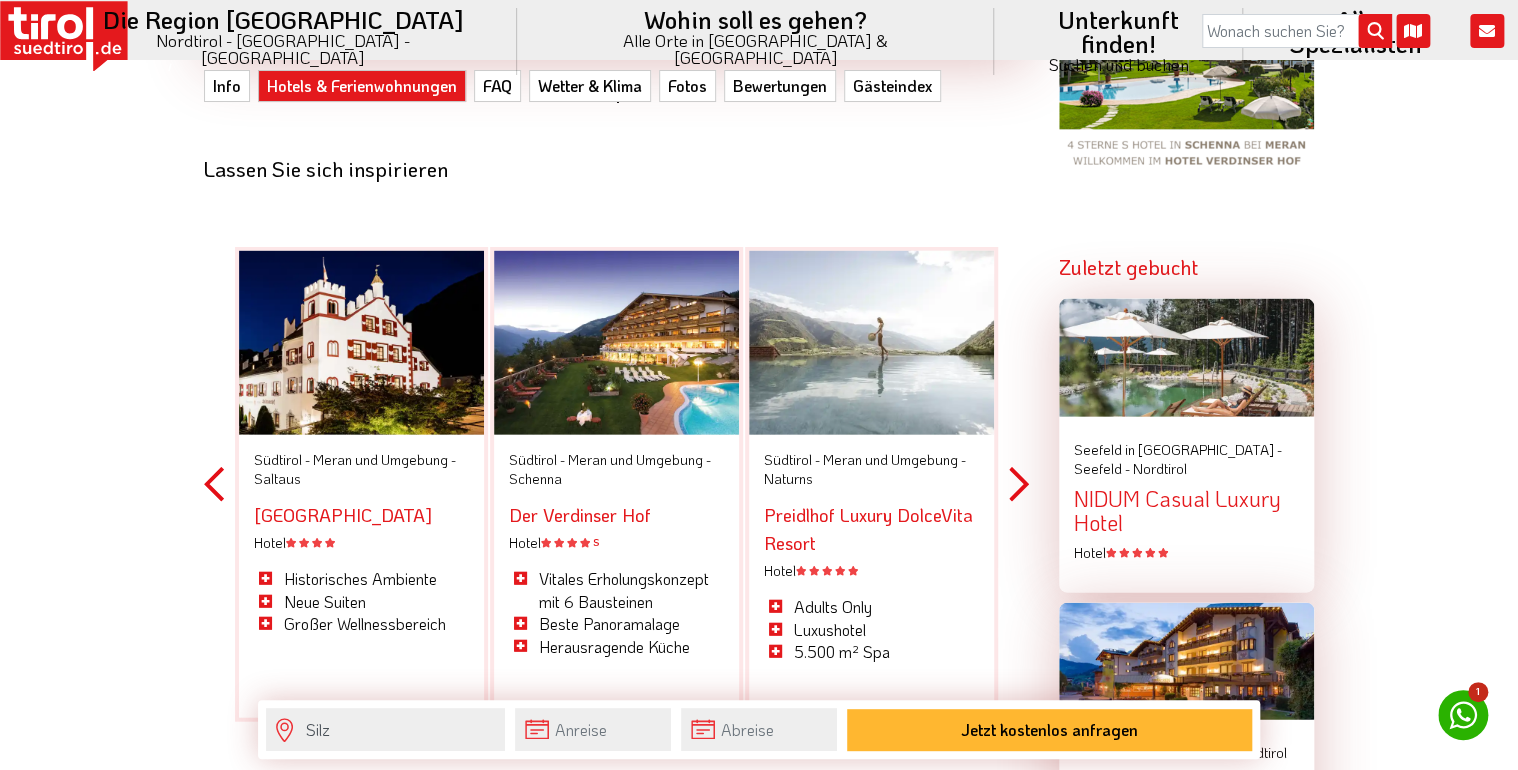 click on "Next" at bounding box center [1019, 484] 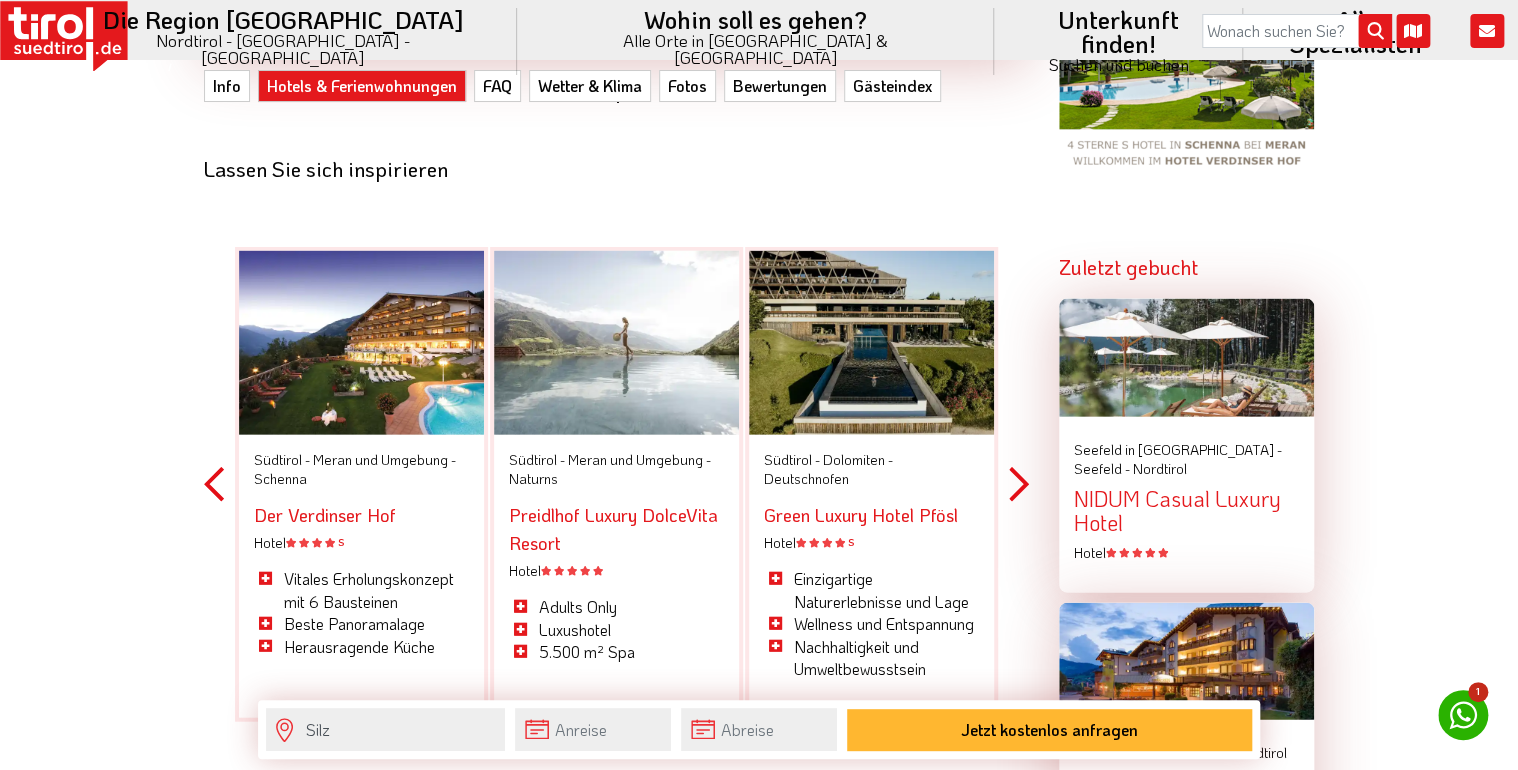 click on "Next" at bounding box center [1019, 484] 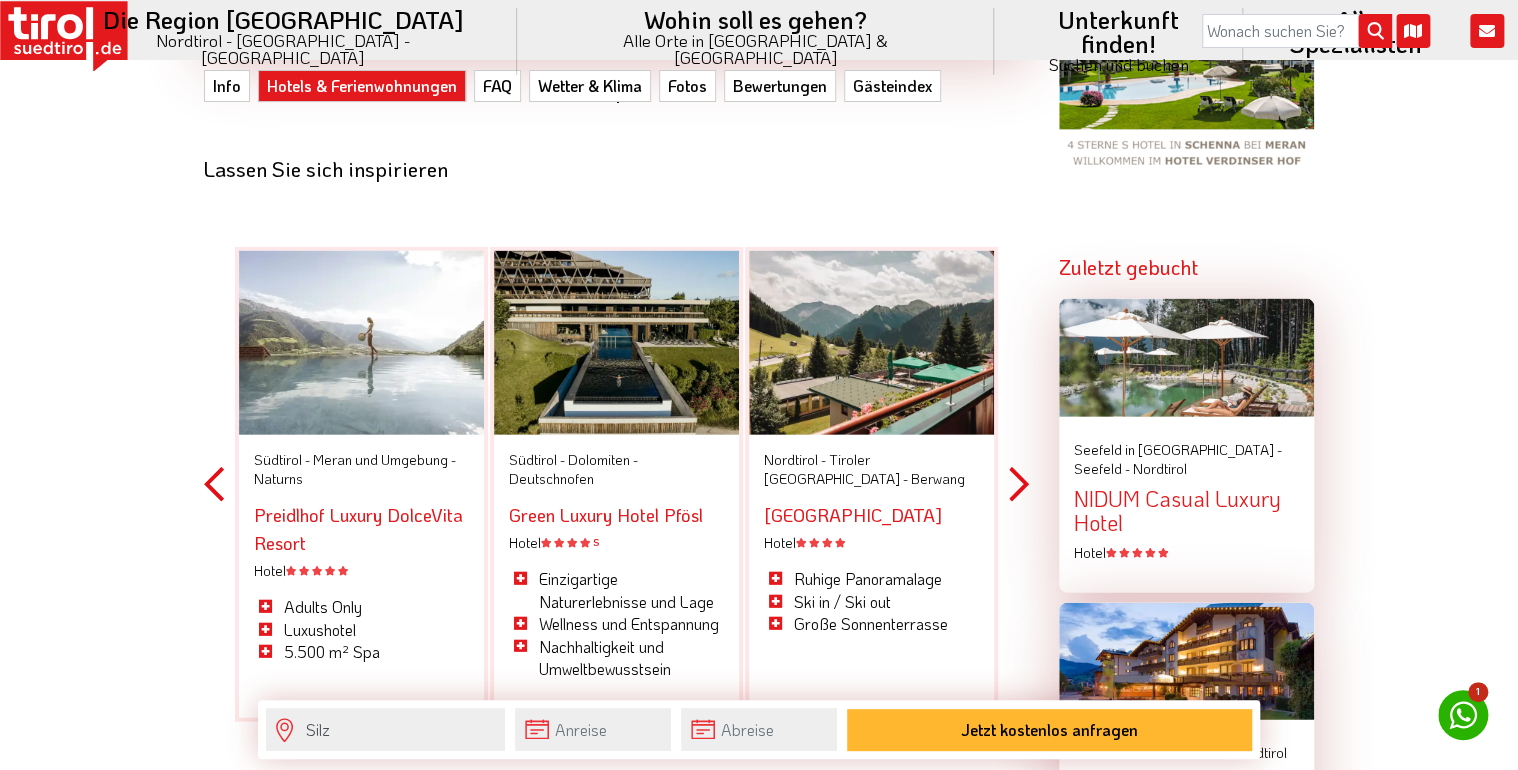 click on "Next" at bounding box center [1019, 484] 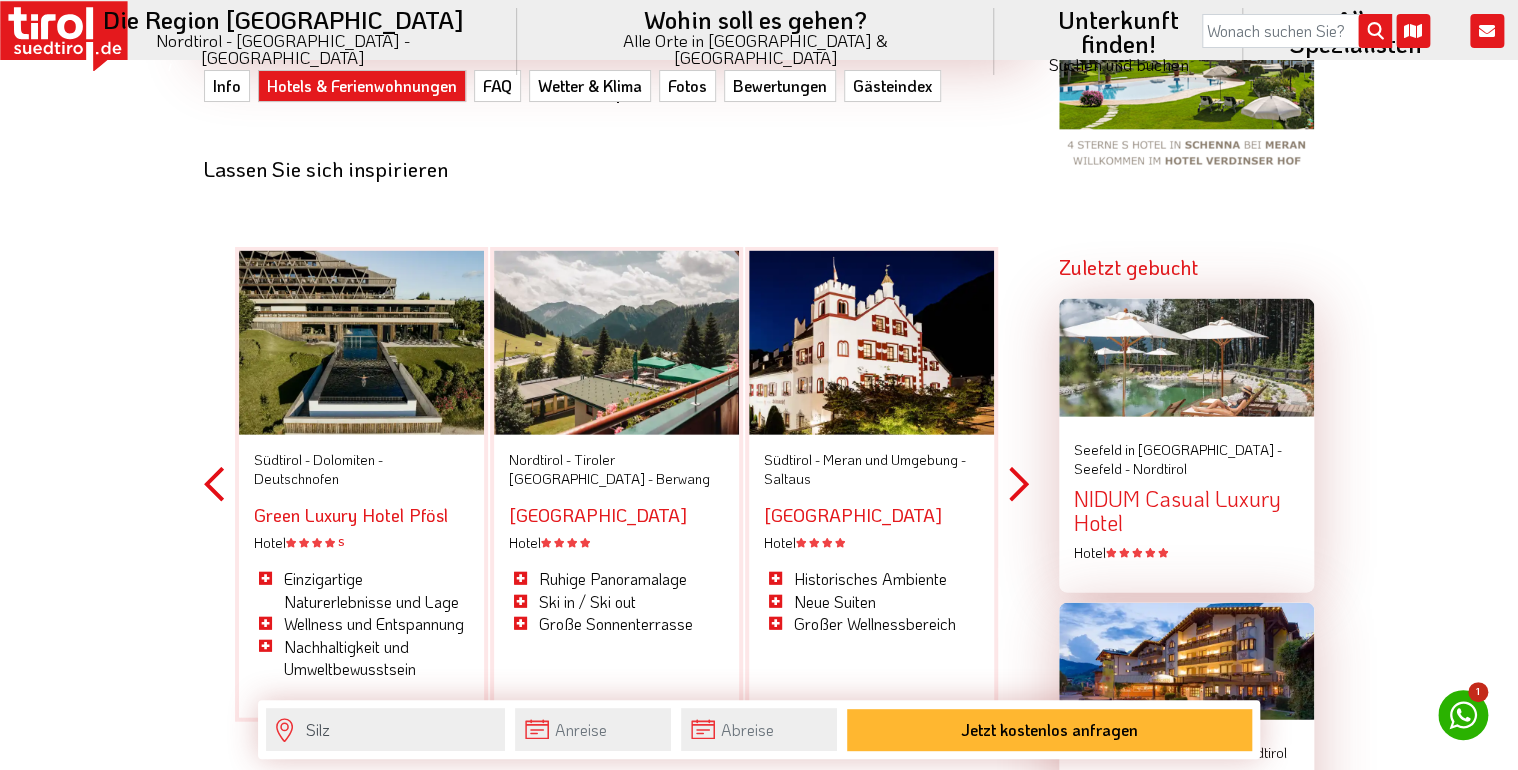 click on "Next" at bounding box center (1019, 484) 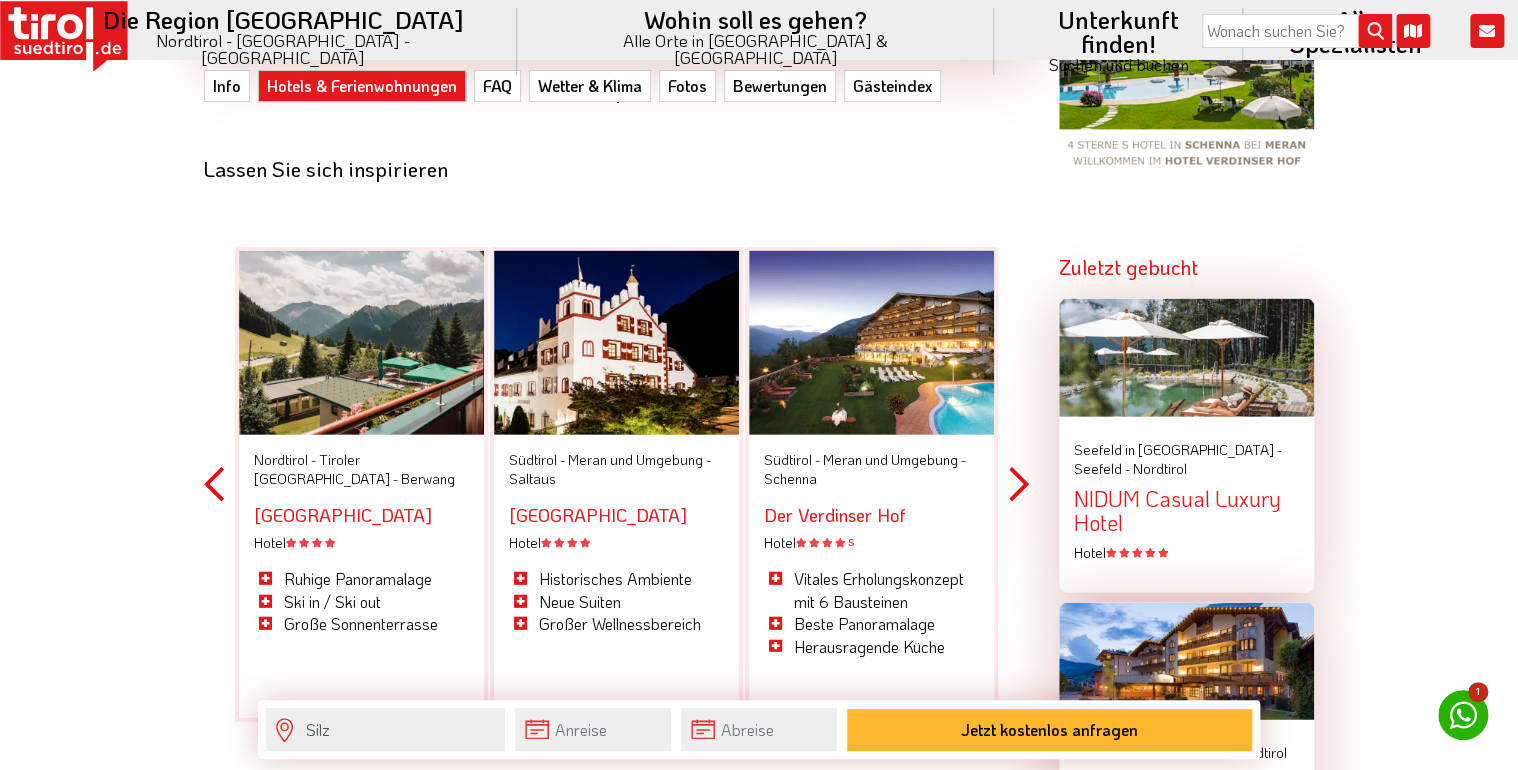click on "Next" at bounding box center (1019, 484) 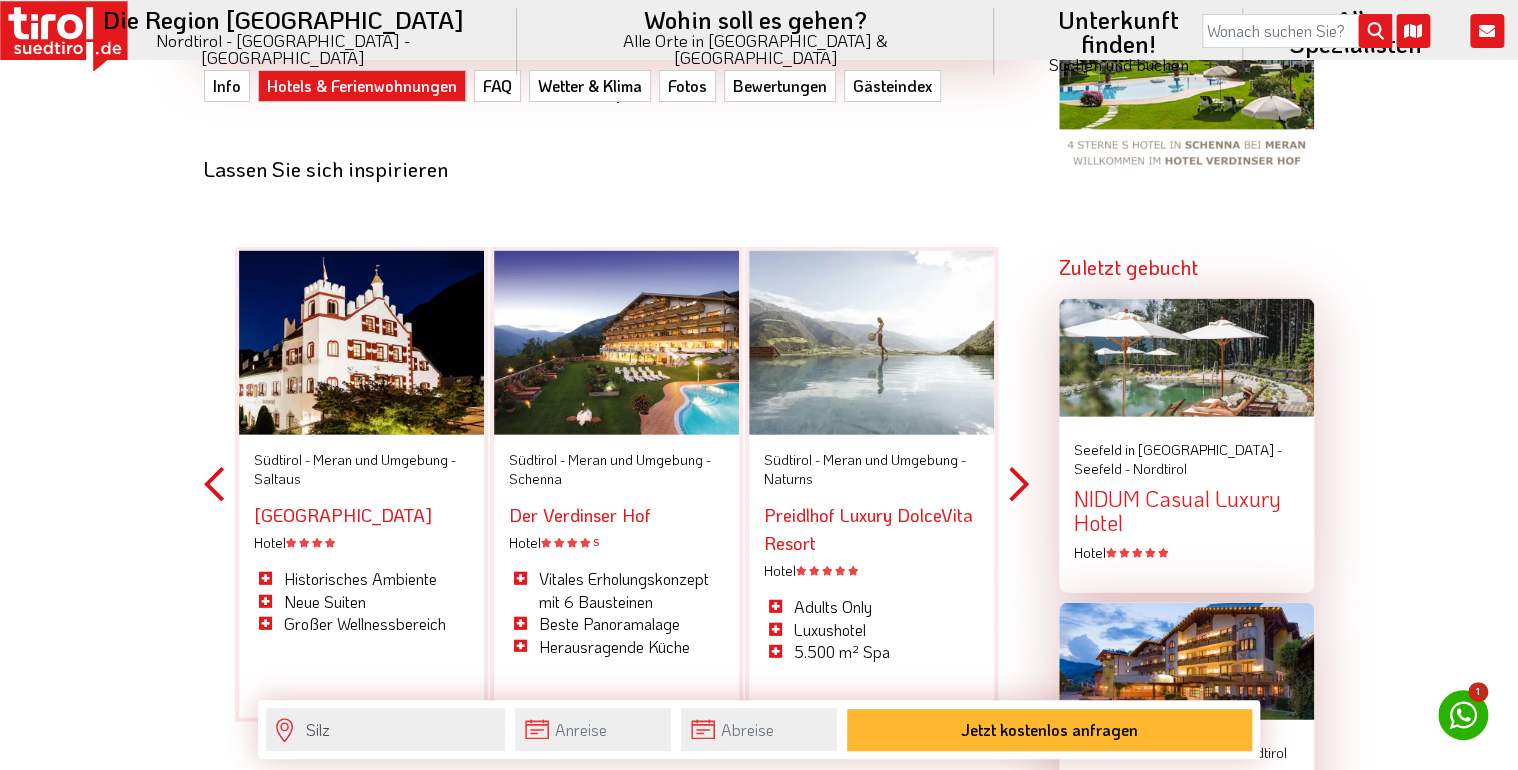 click on "Next" at bounding box center (1019, 484) 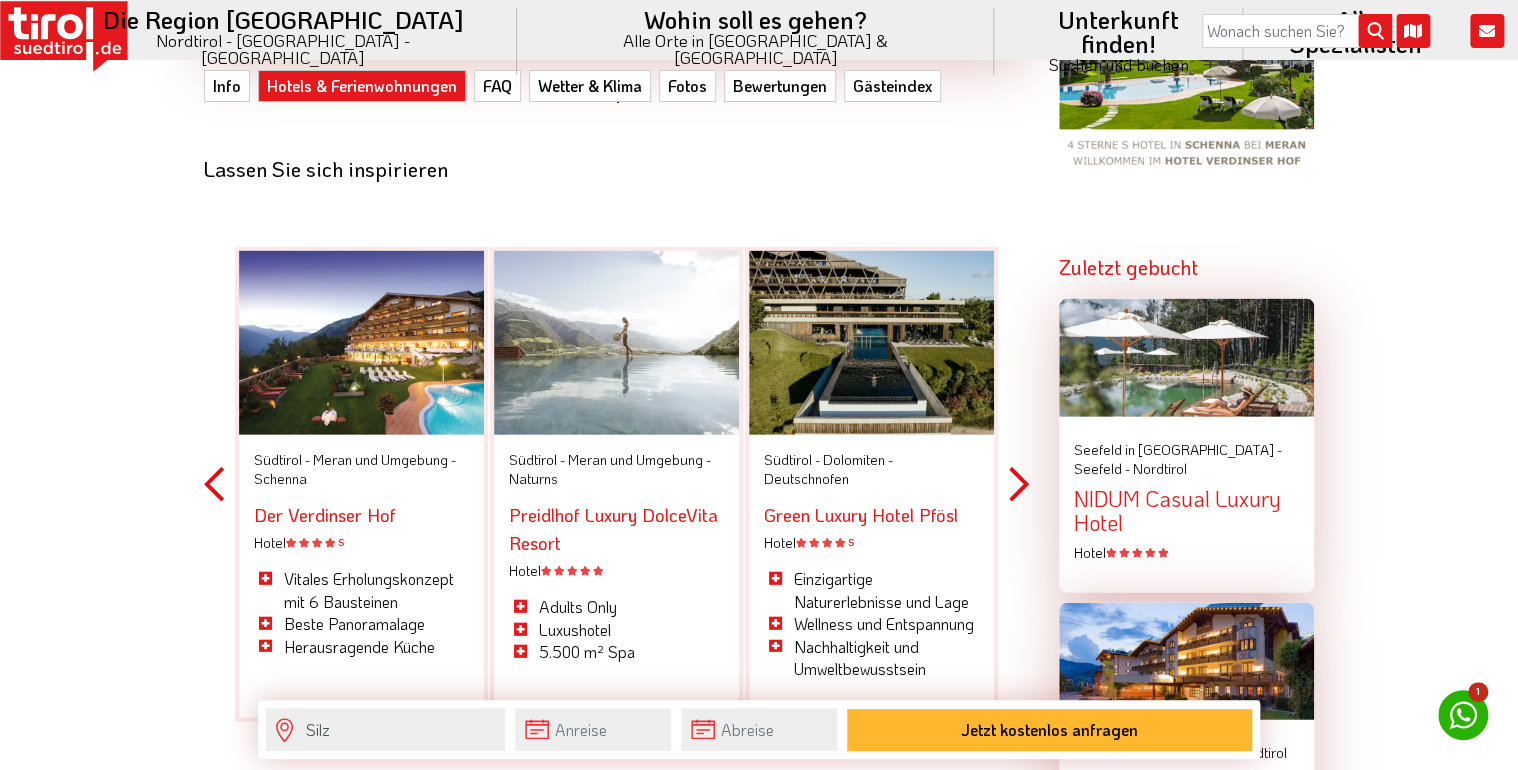 click on "Next" at bounding box center [1019, 484] 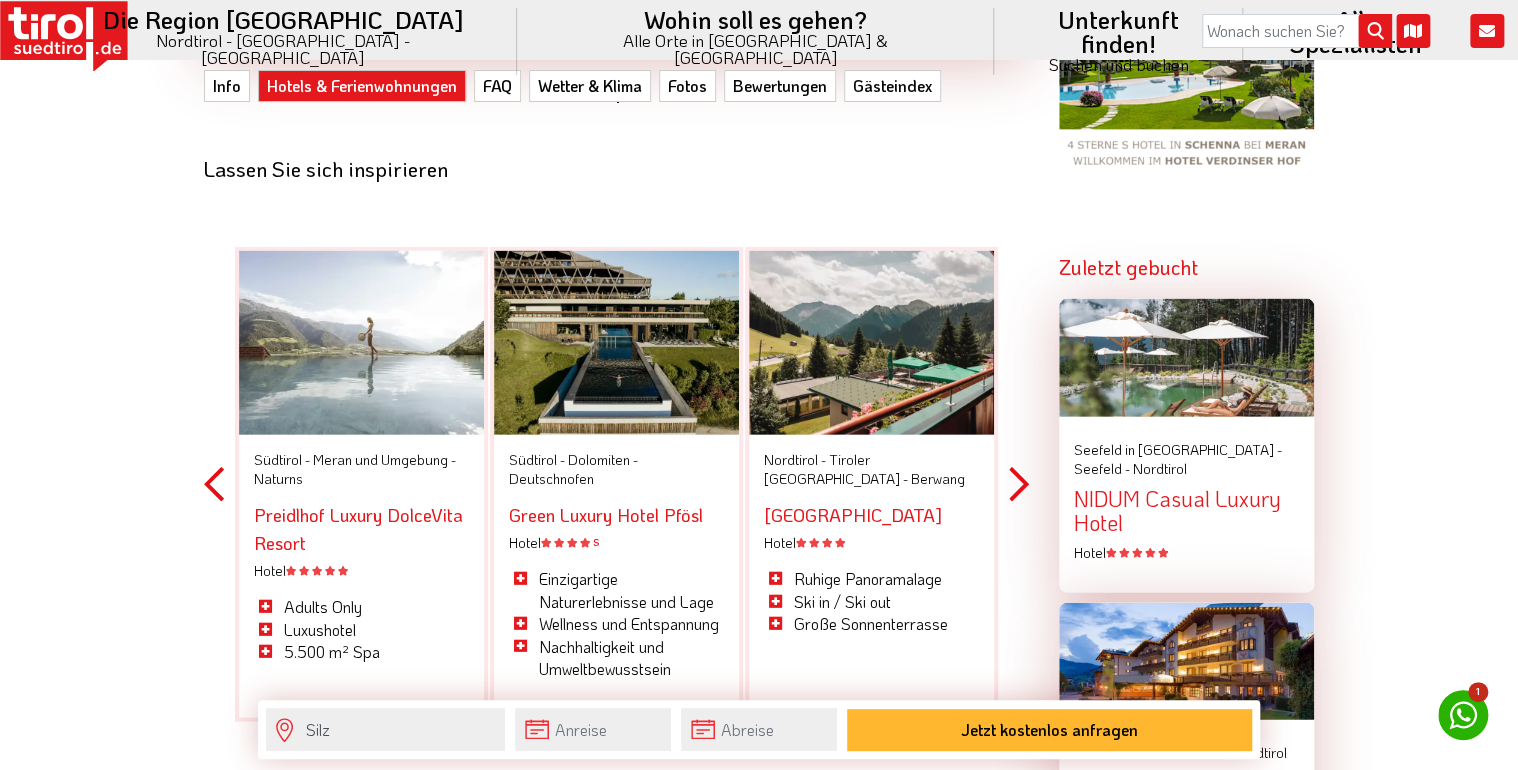 click on "Next" at bounding box center [1019, 484] 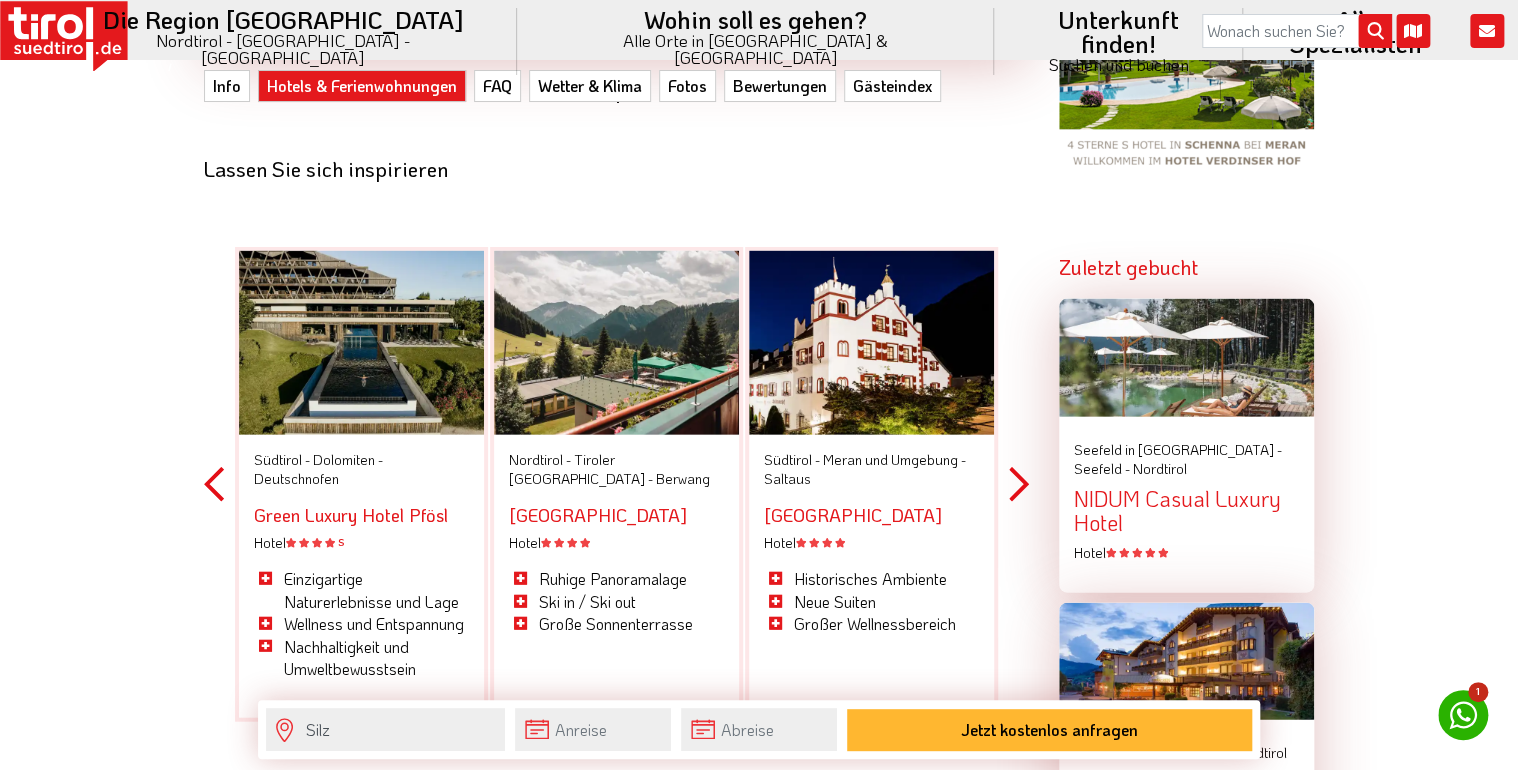 click on "Next" at bounding box center [1019, 484] 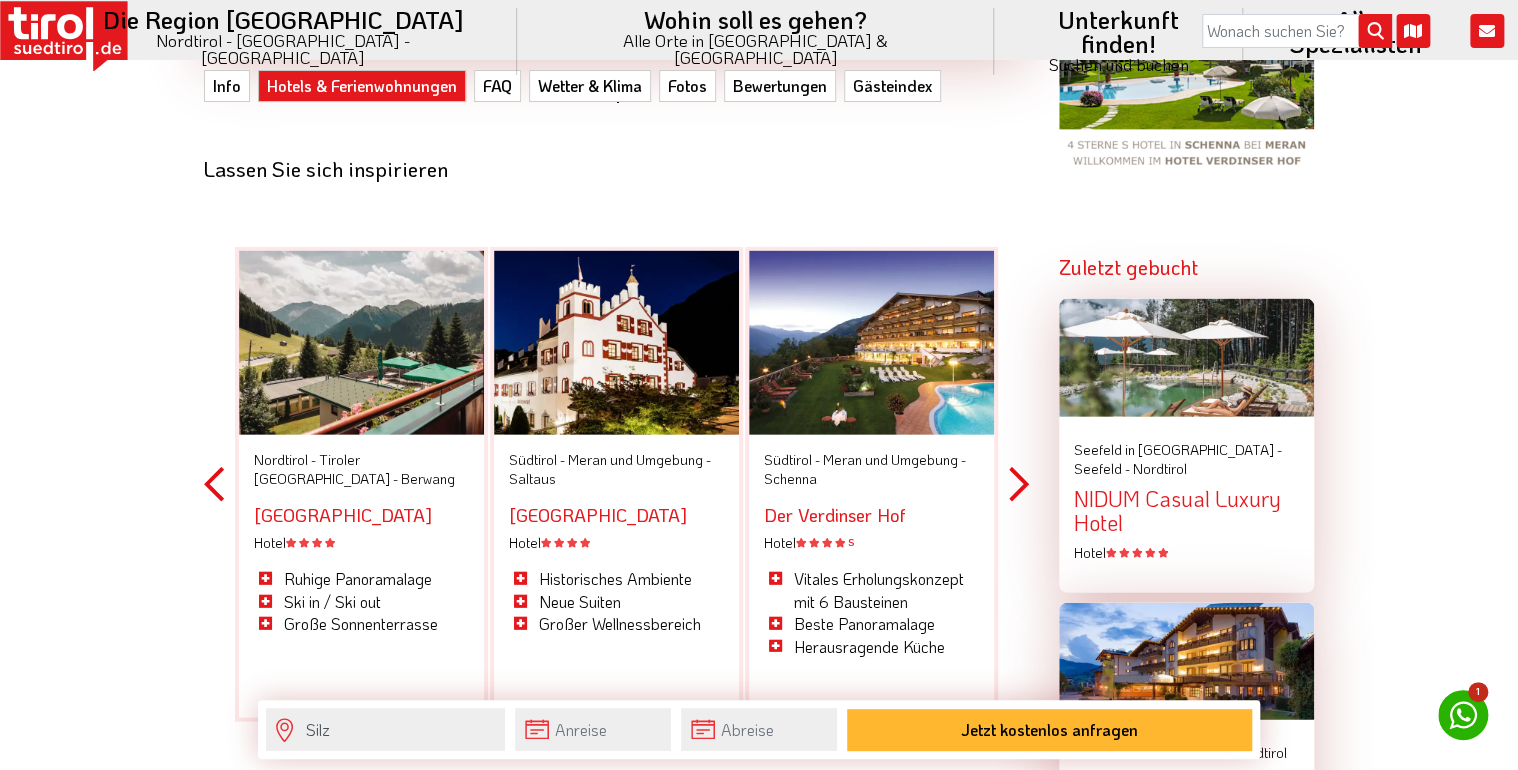 click on "Next" at bounding box center (1019, 484) 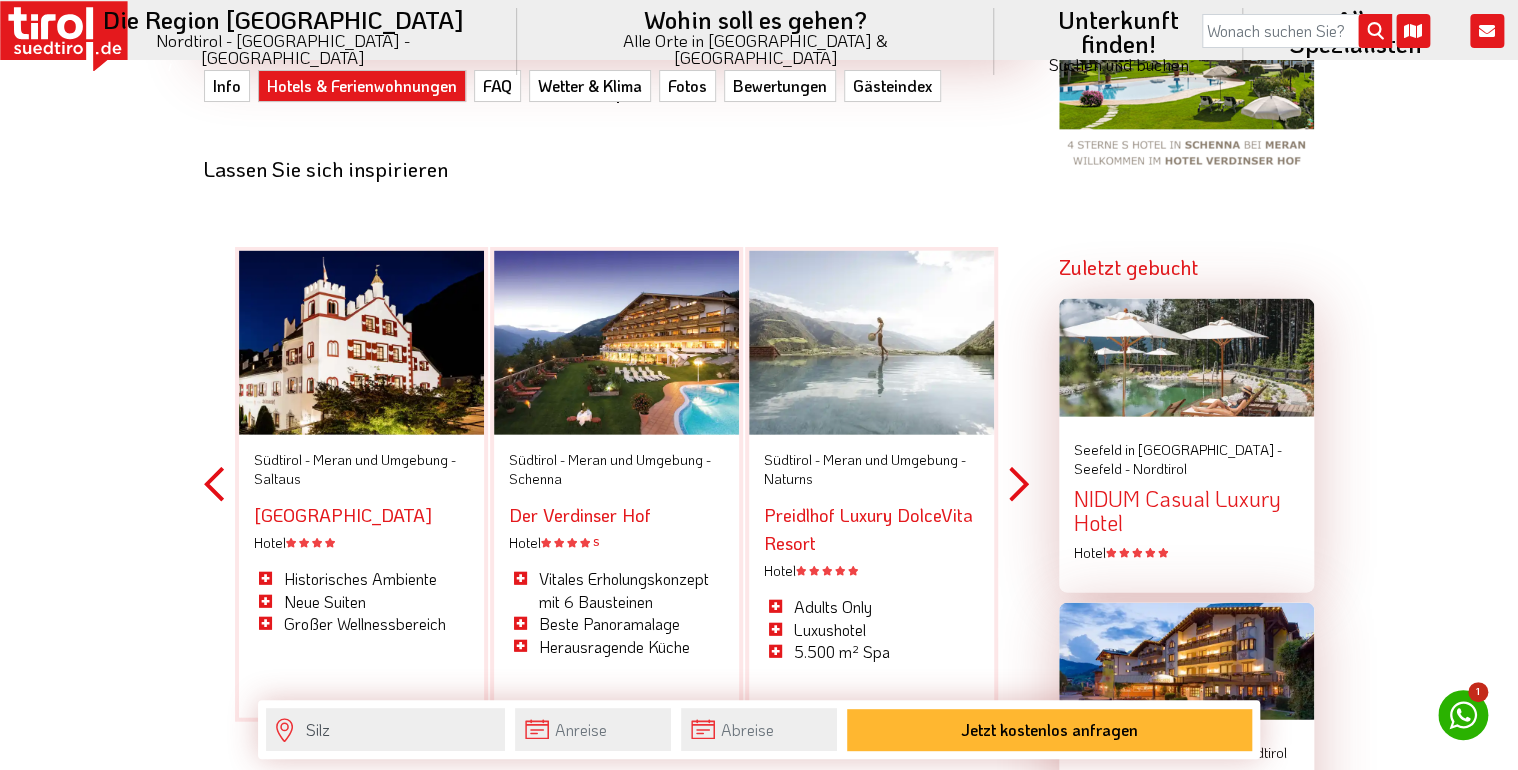 click on "Next" at bounding box center (1019, 484) 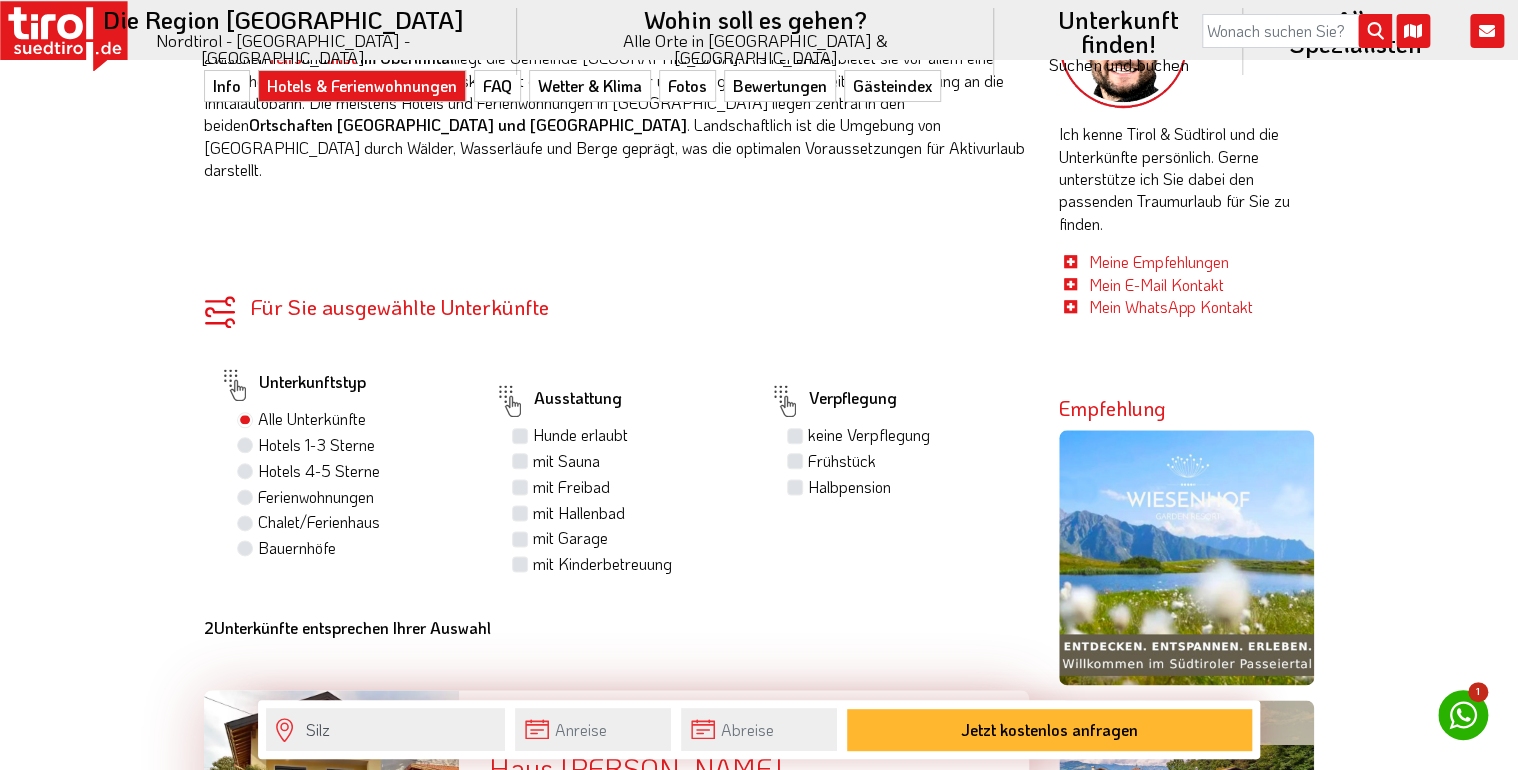 scroll, scrollTop: 960, scrollLeft: 0, axis: vertical 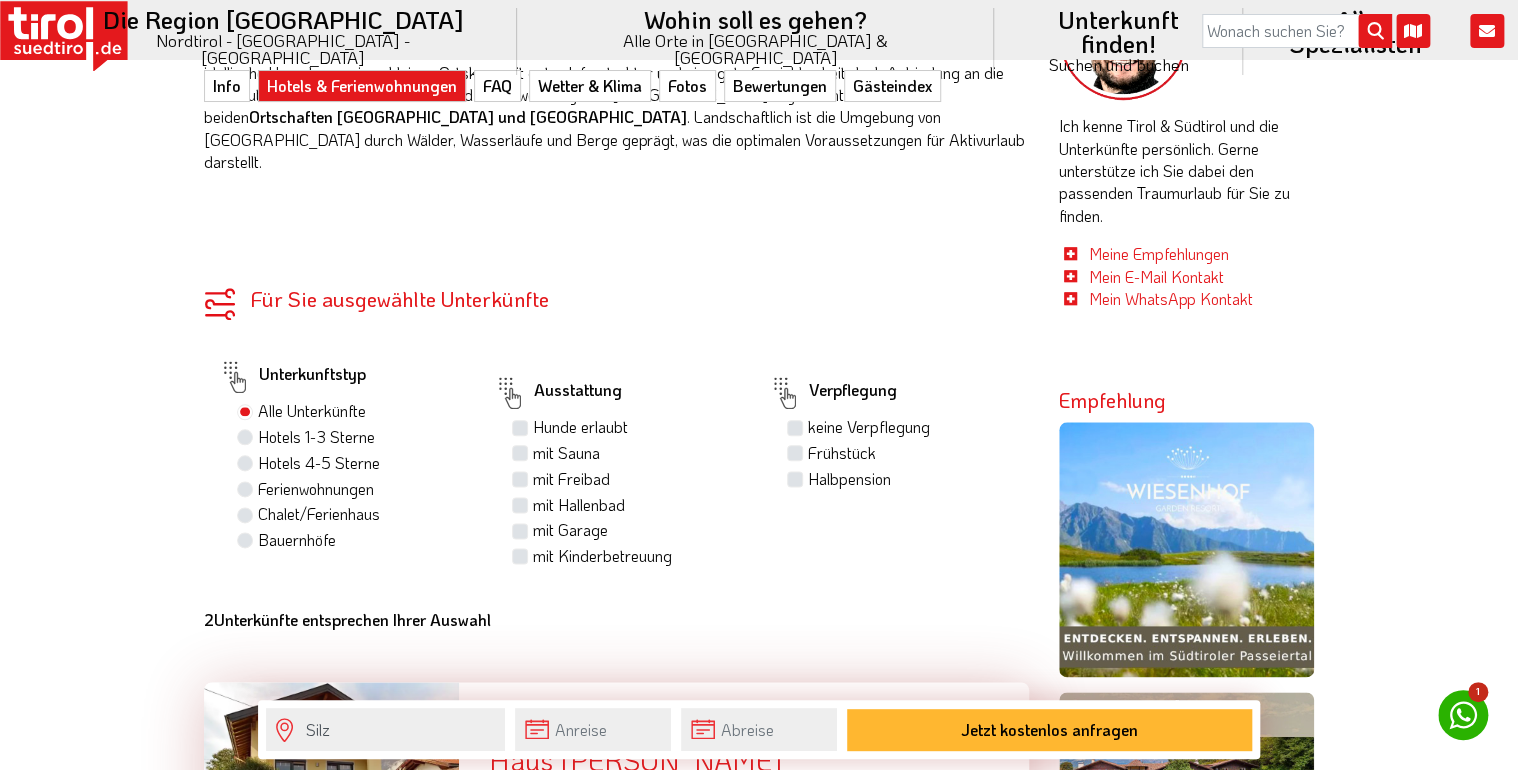 click on "Hotels 1-3 Sterne" at bounding box center [316, 437] 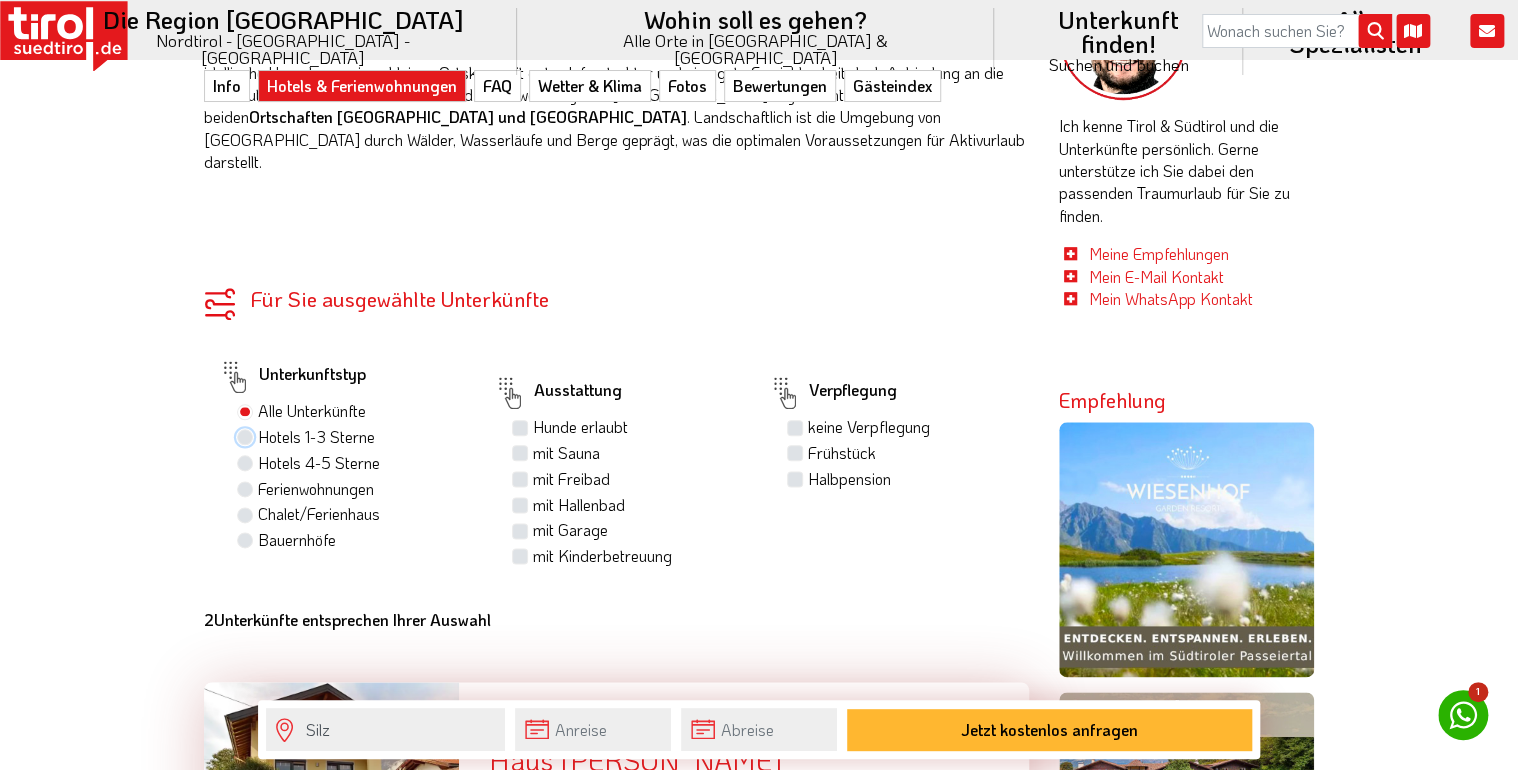 click on "Hotels 1-3 Sterne" at bounding box center [247, 436] 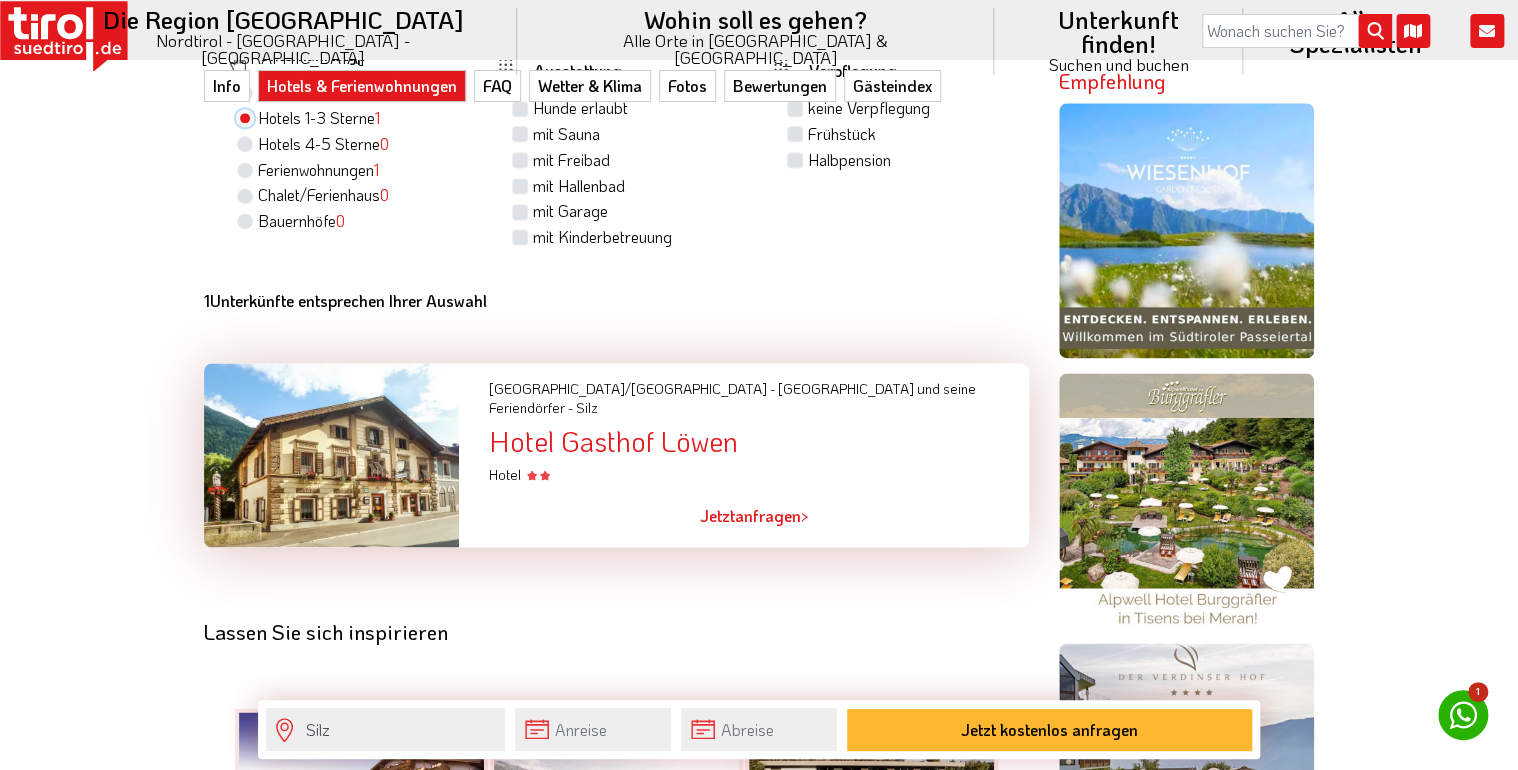 scroll, scrollTop: 1280, scrollLeft: 0, axis: vertical 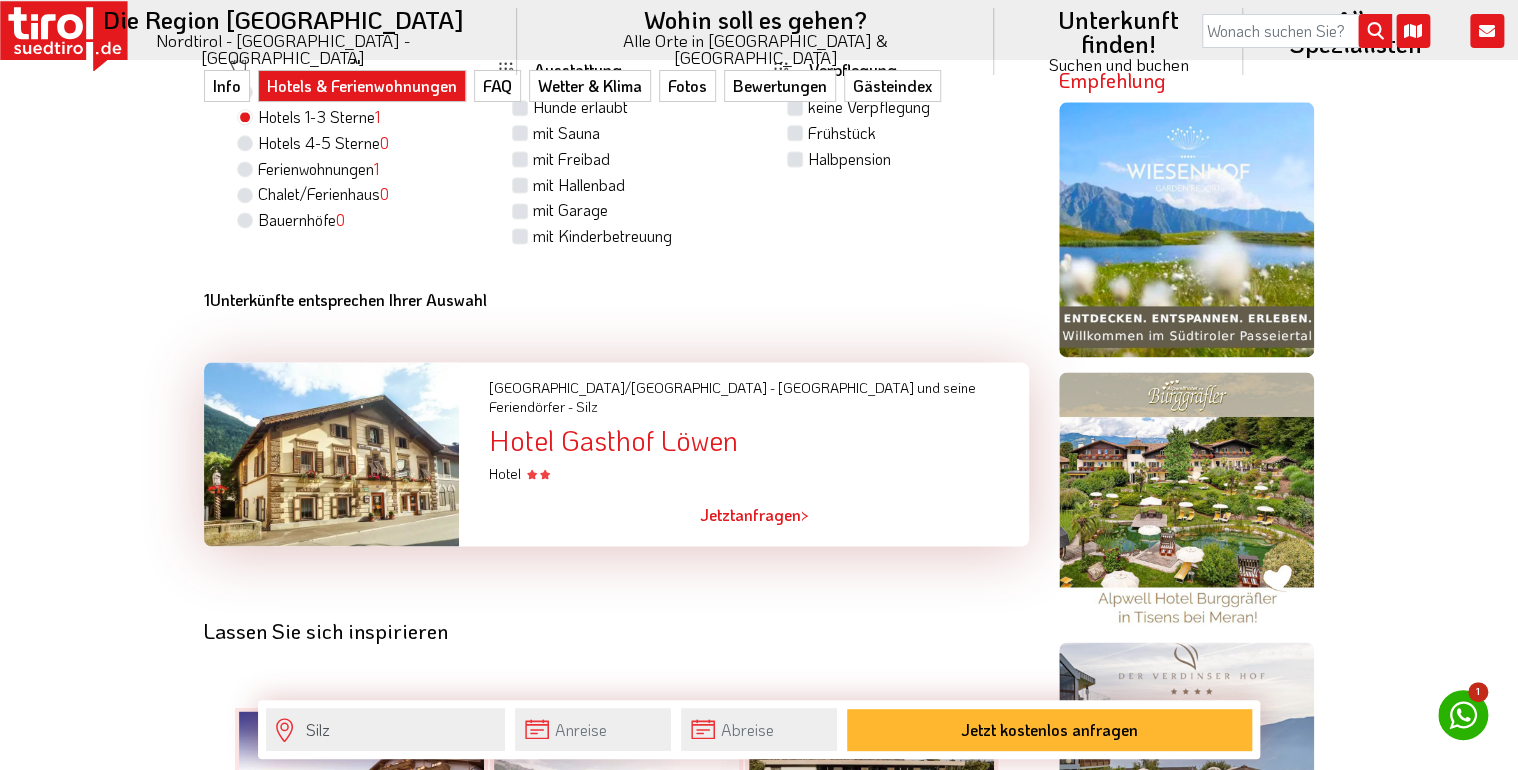 click on "Hotel Gasthof Löwen" at bounding box center (759, 440) 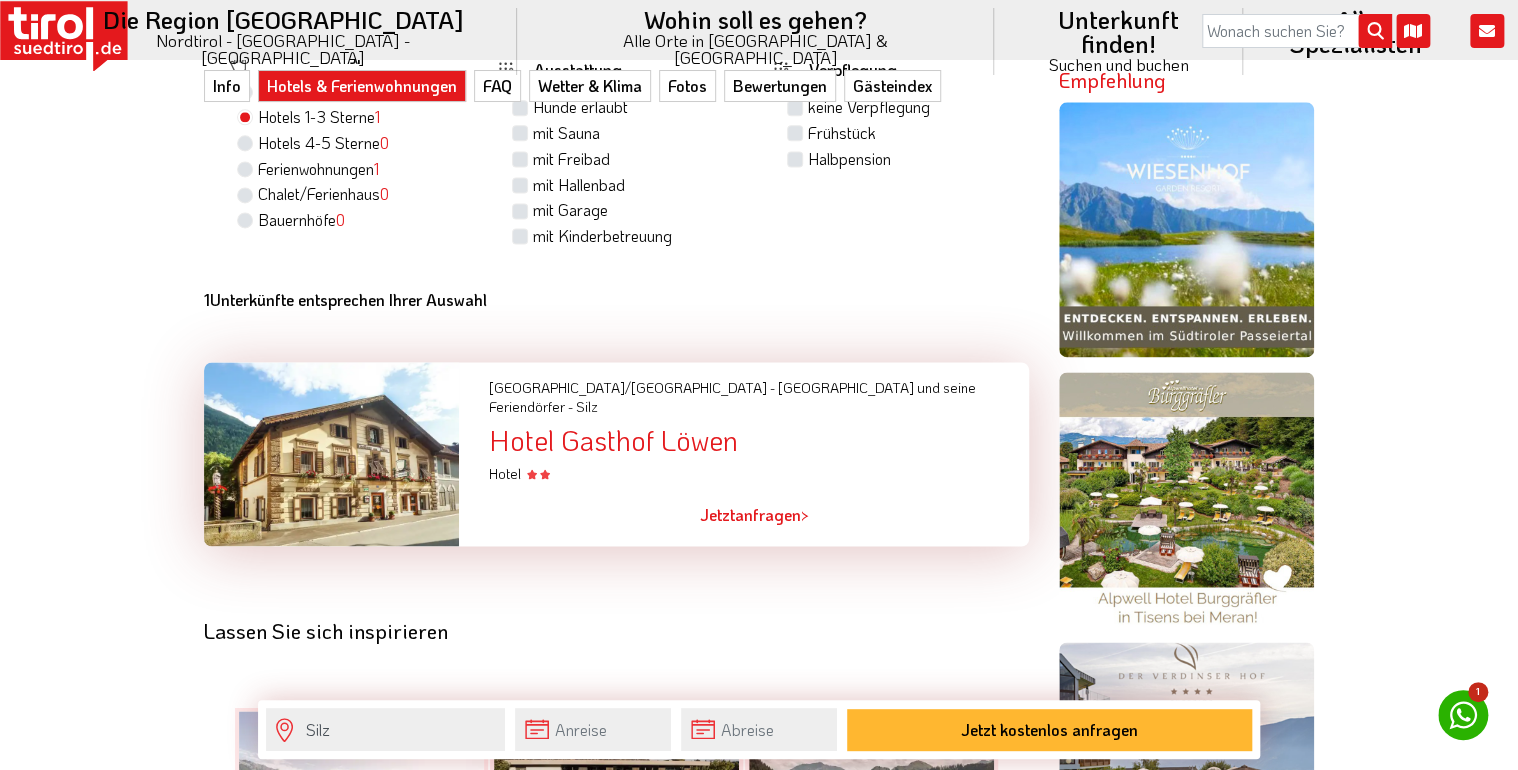 click on "Hotel Gasthof Löwen" at bounding box center (759, 440) 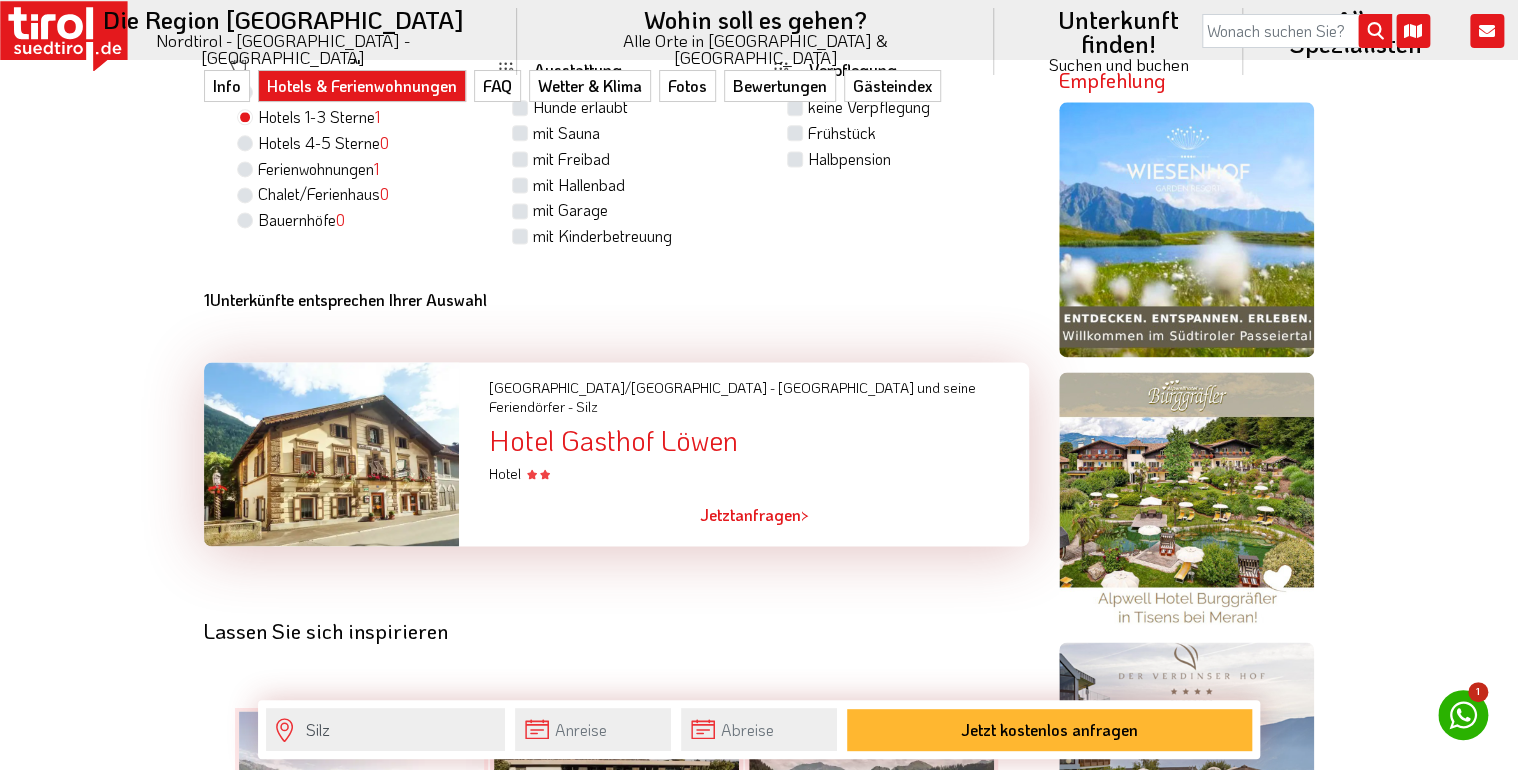 click on "Hotel Gasthof Löwen" at bounding box center (759, 440) 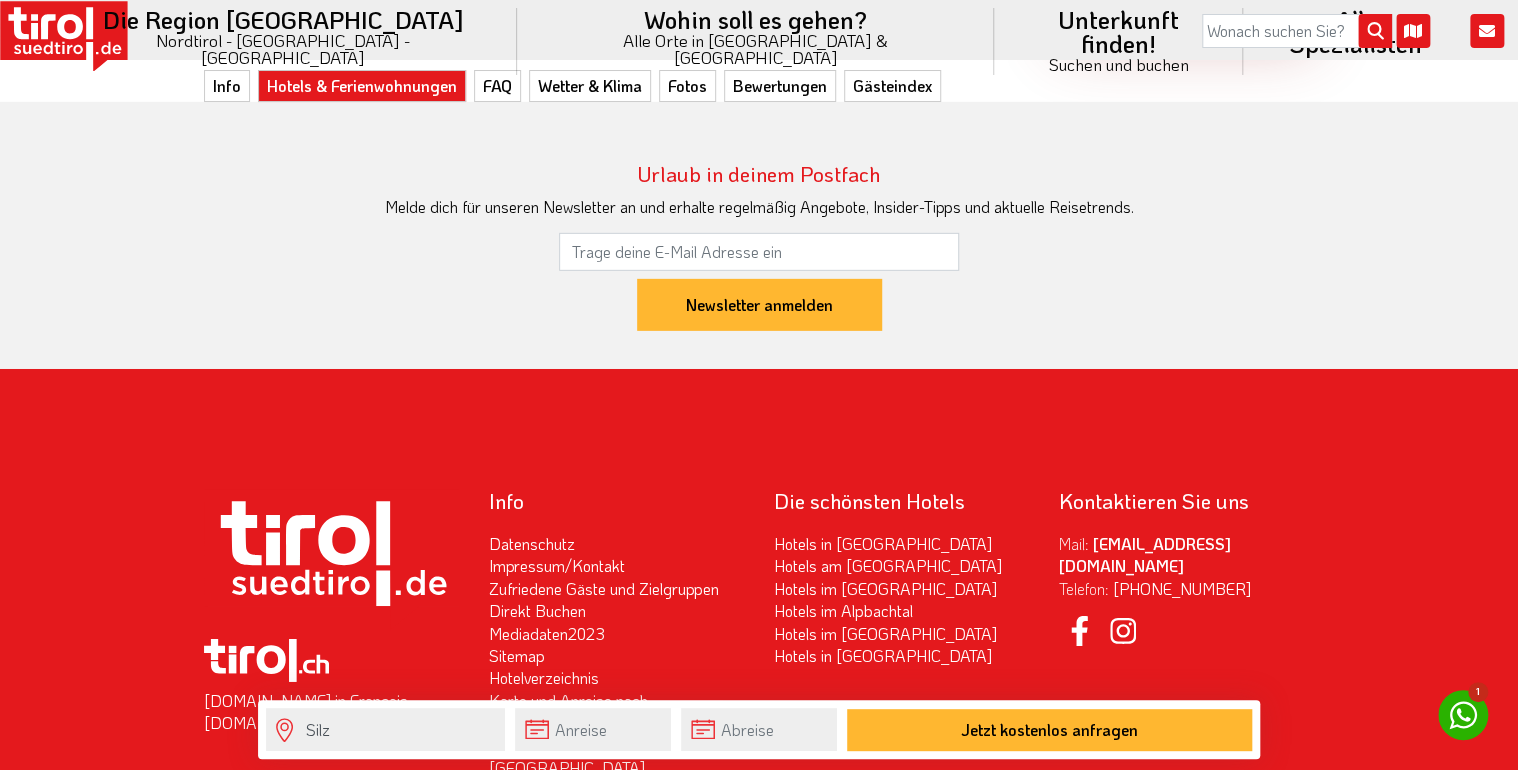 scroll, scrollTop: 6720, scrollLeft: 0, axis: vertical 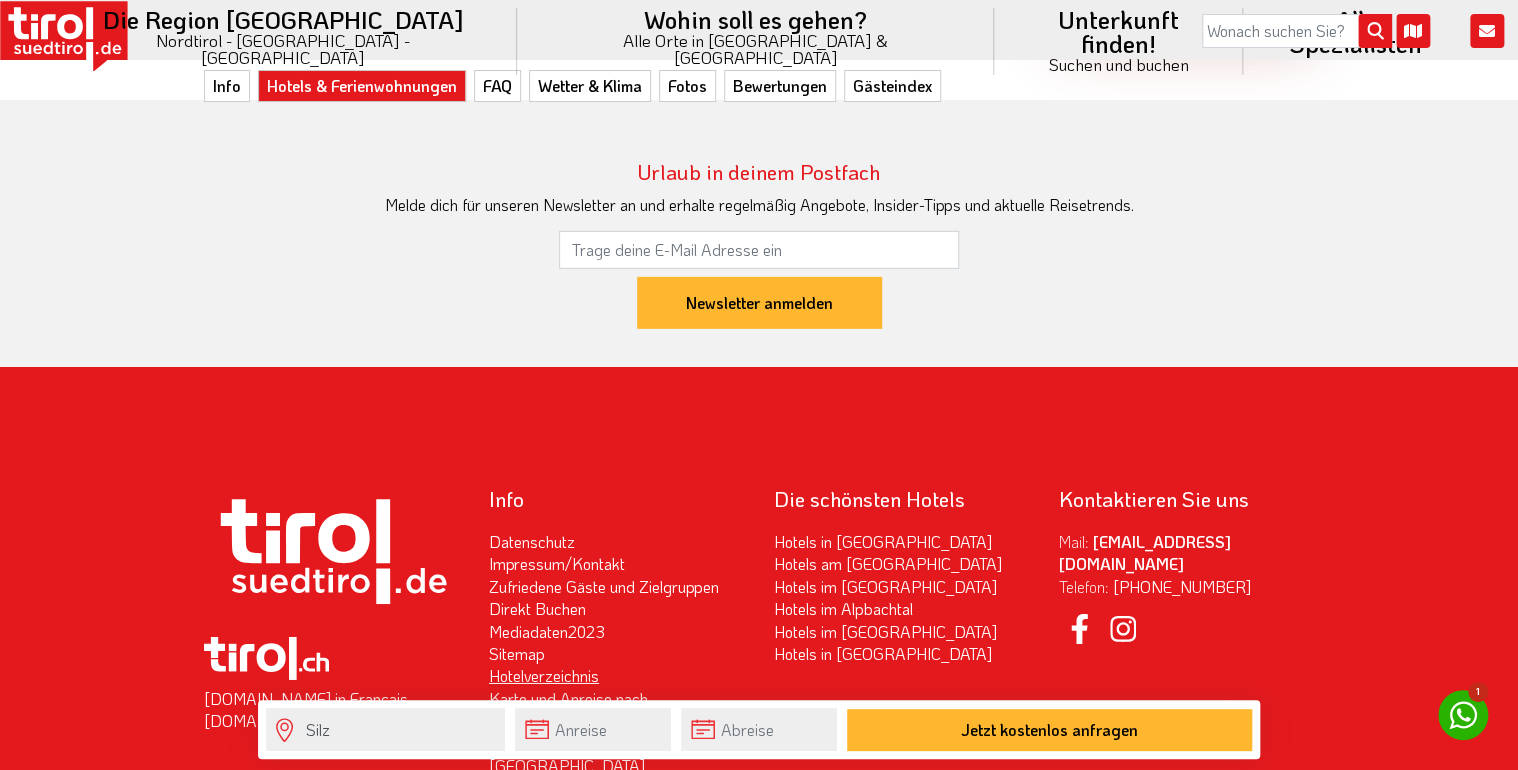 click on "Hotelverzeichnis" at bounding box center (544, 675) 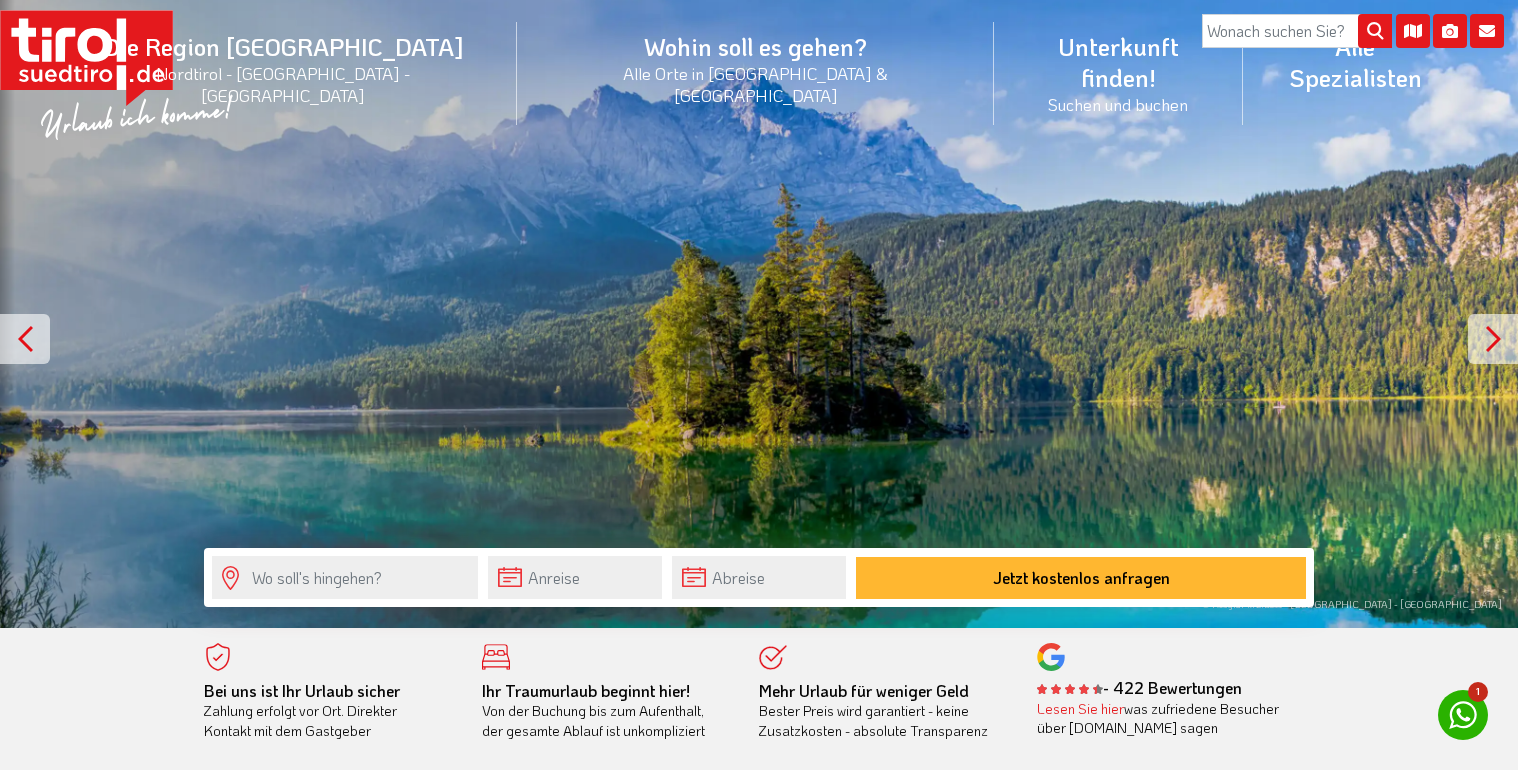 scroll, scrollTop: 0, scrollLeft: 0, axis: both 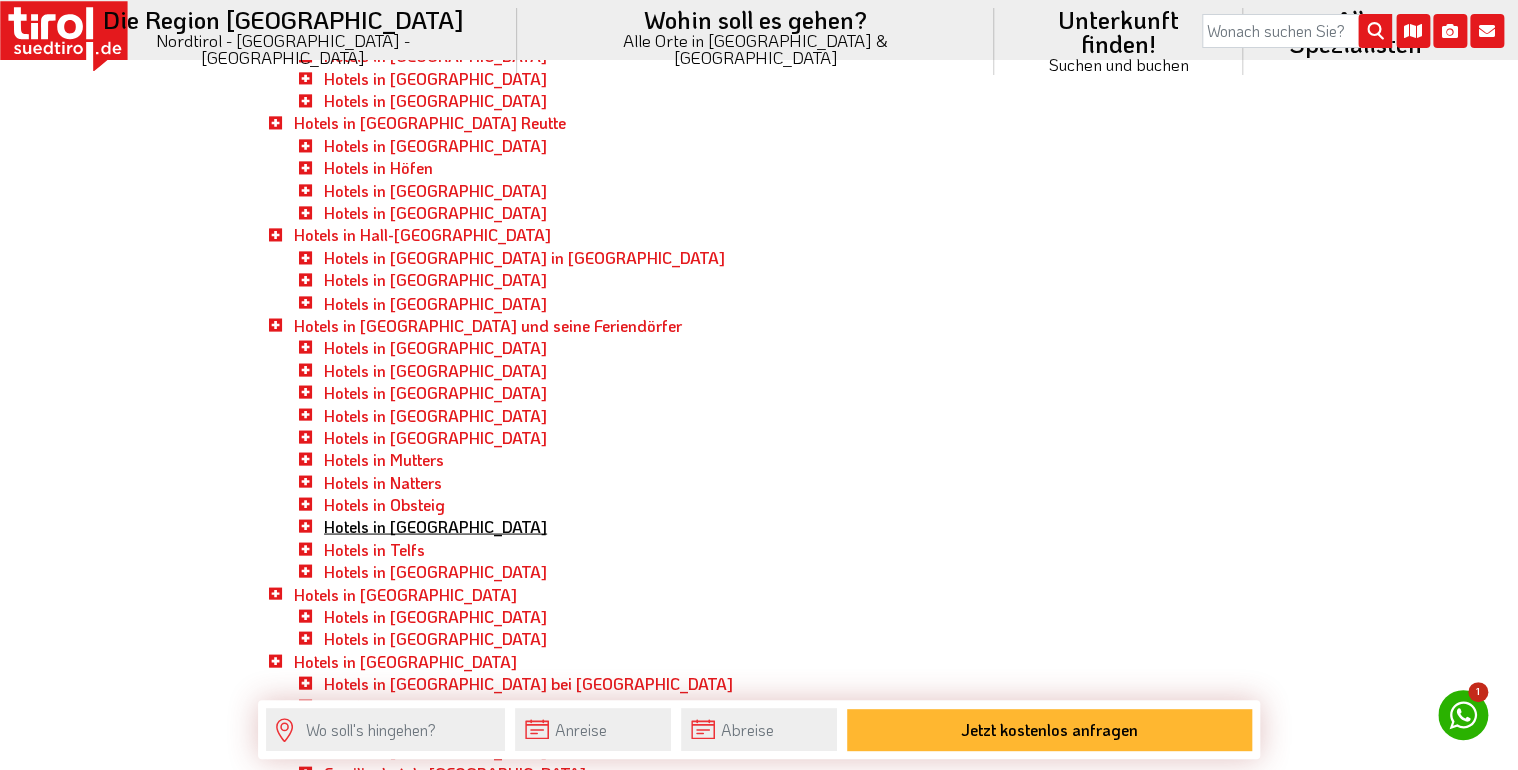 click on "Hotels in [GEOGRAPHIC_DATA]" at bounding box center (435, 525) 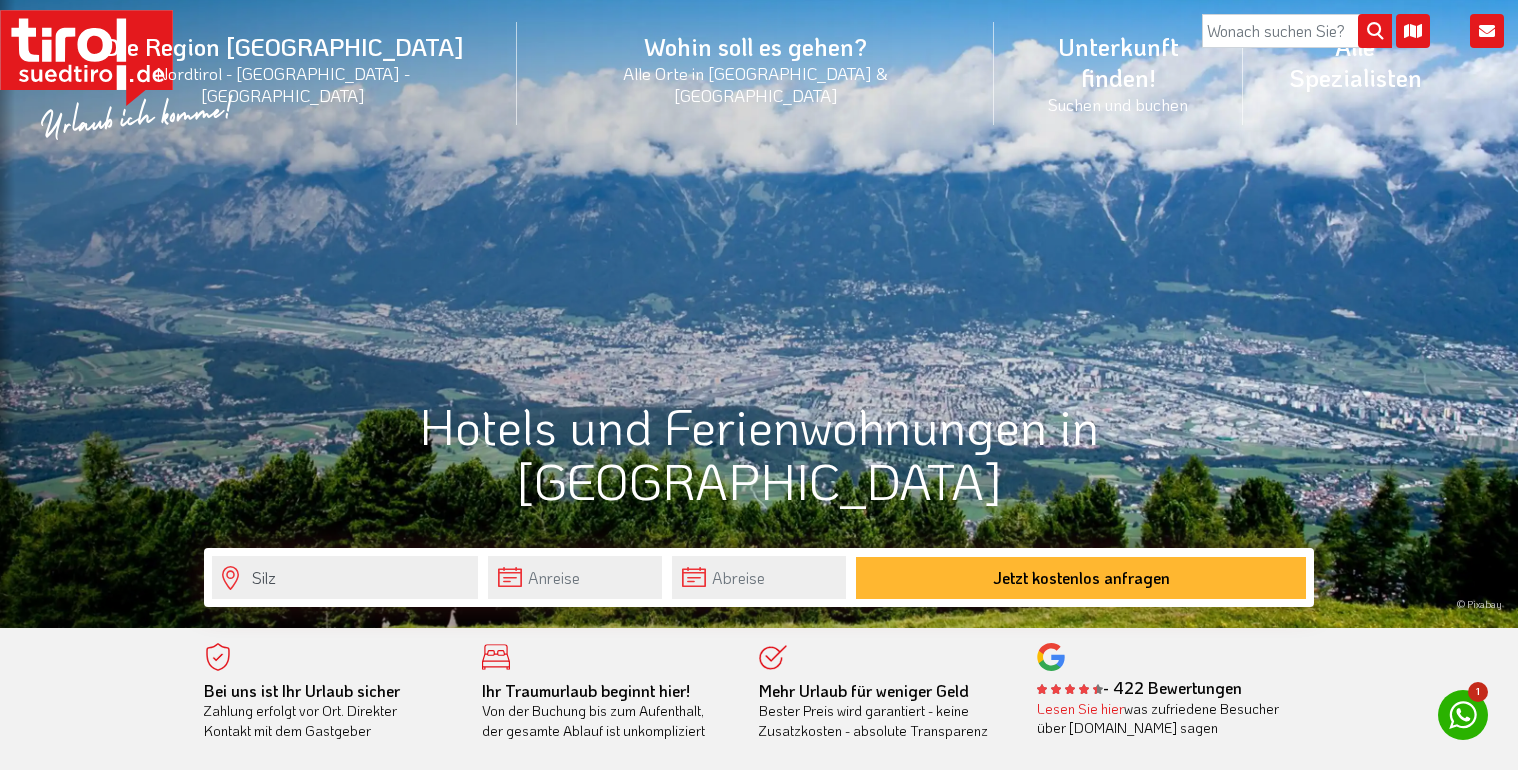 scroll, scrollTop: 0, scrollLeft: 0, axis: both 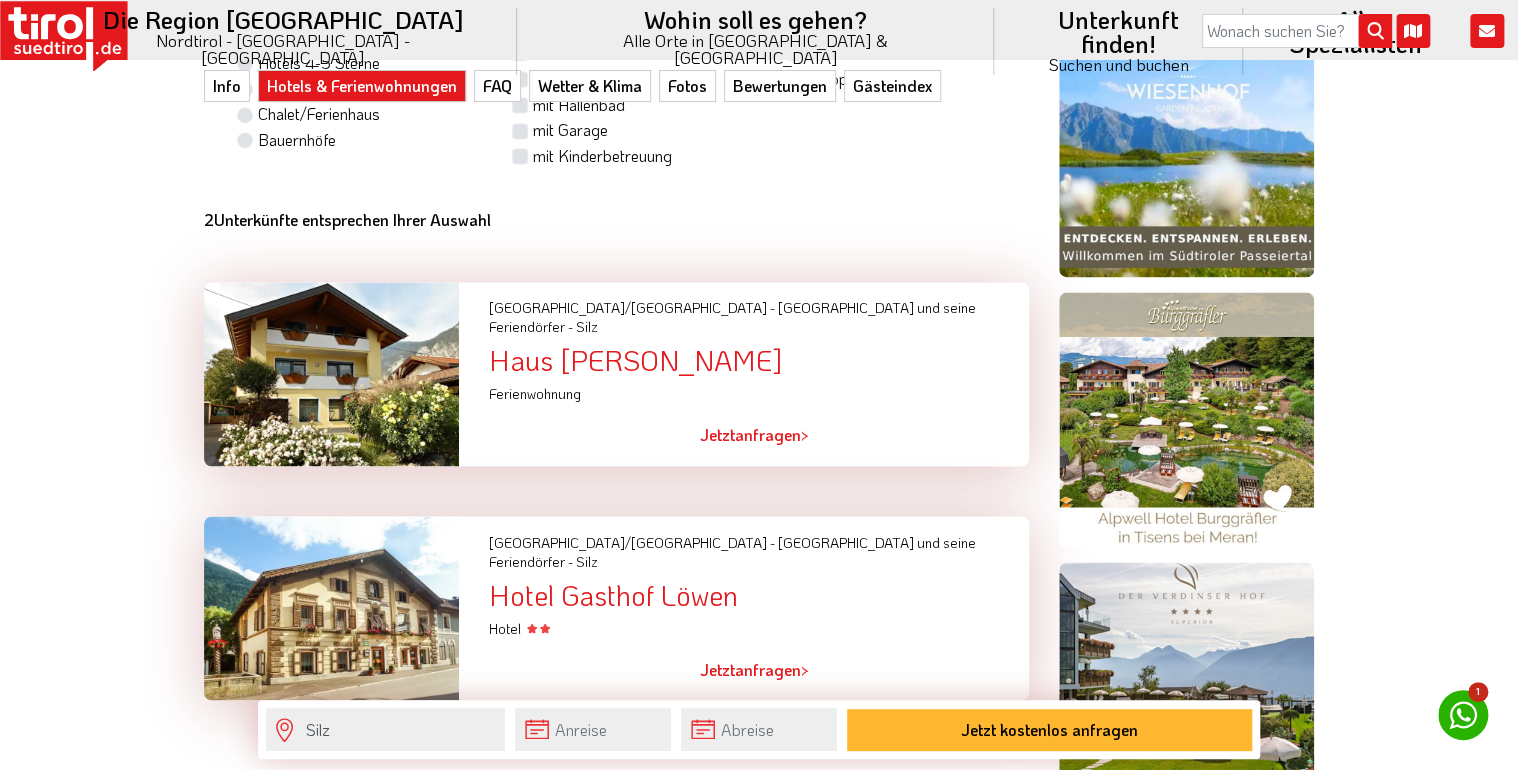 click on "Hotel Gasthof Löwen" at bounding box center [759, 594] 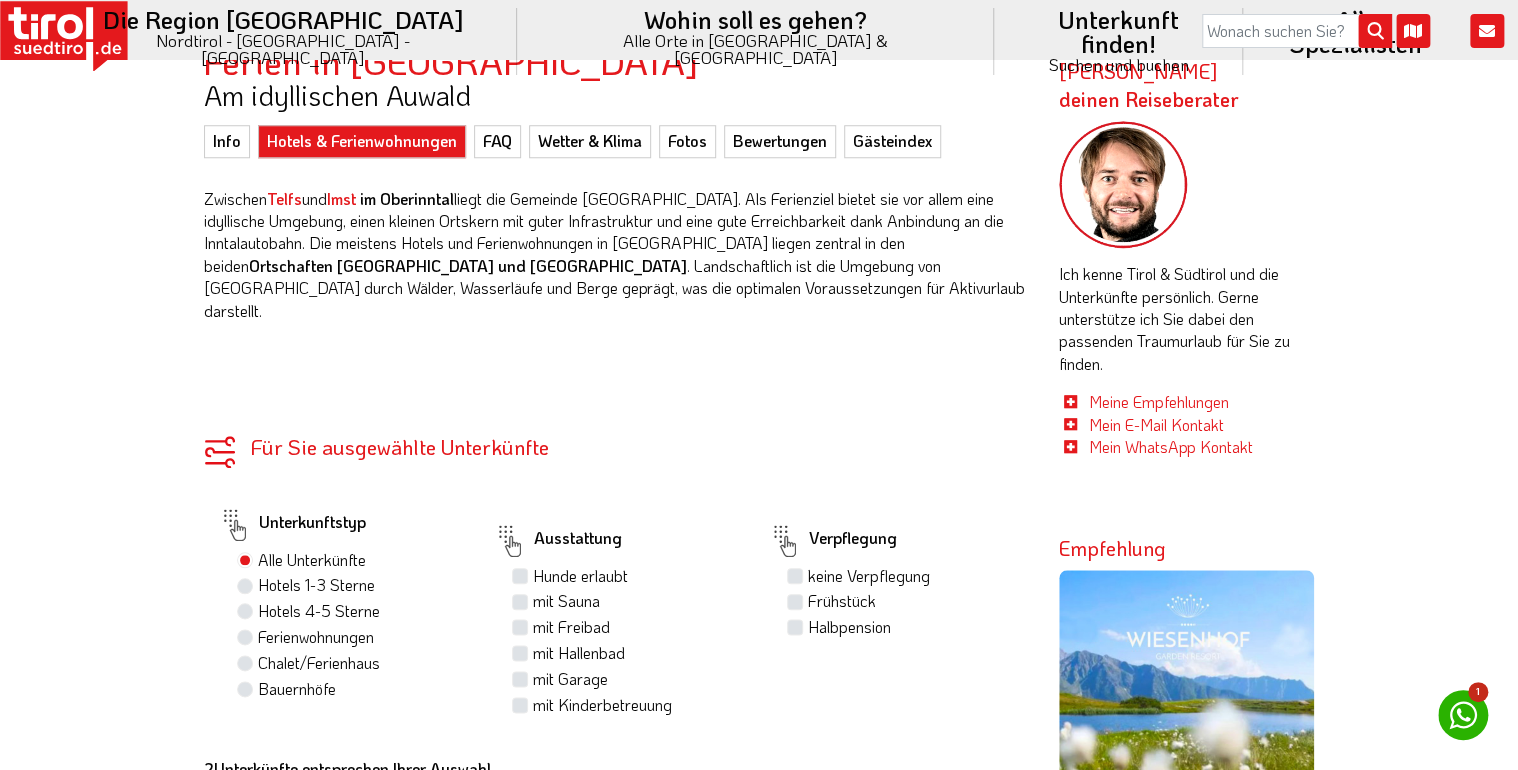 scroll, scrollTop: 240, scrollLeft: 0, axis: vertical 